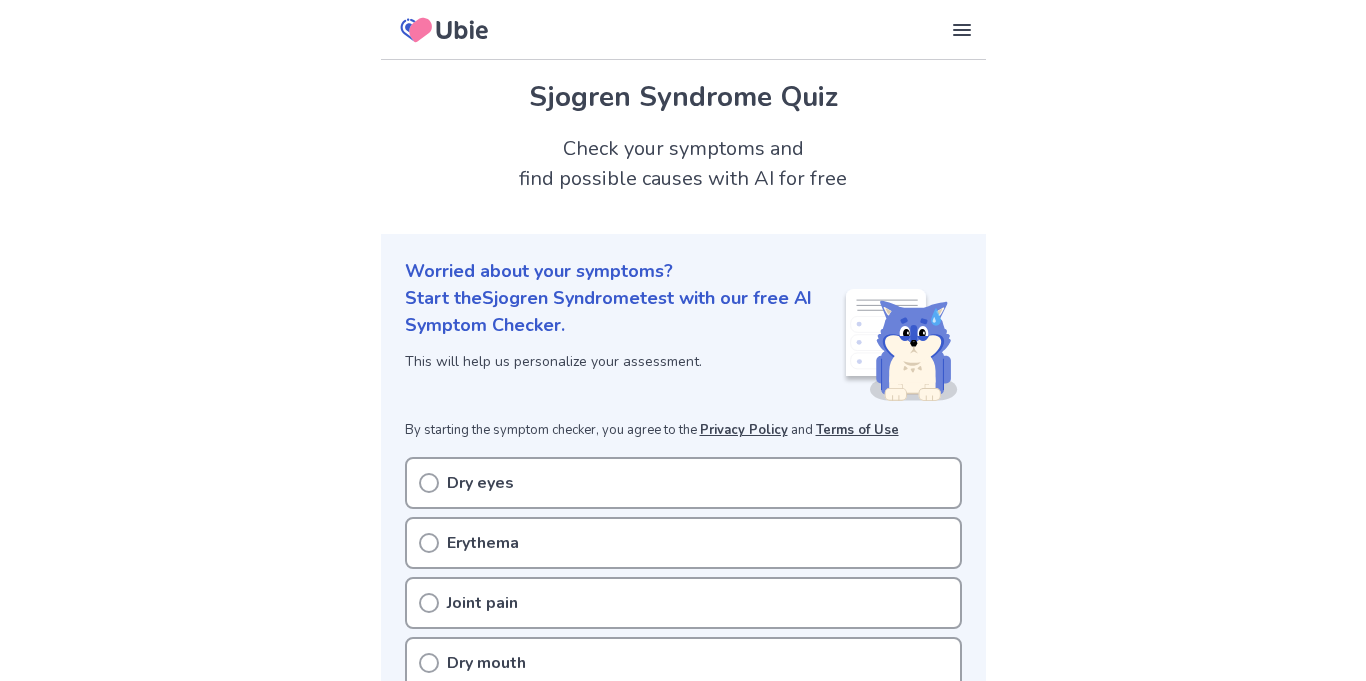 scroll, scrollTop: 0, scrollLeft: 0, axis: both 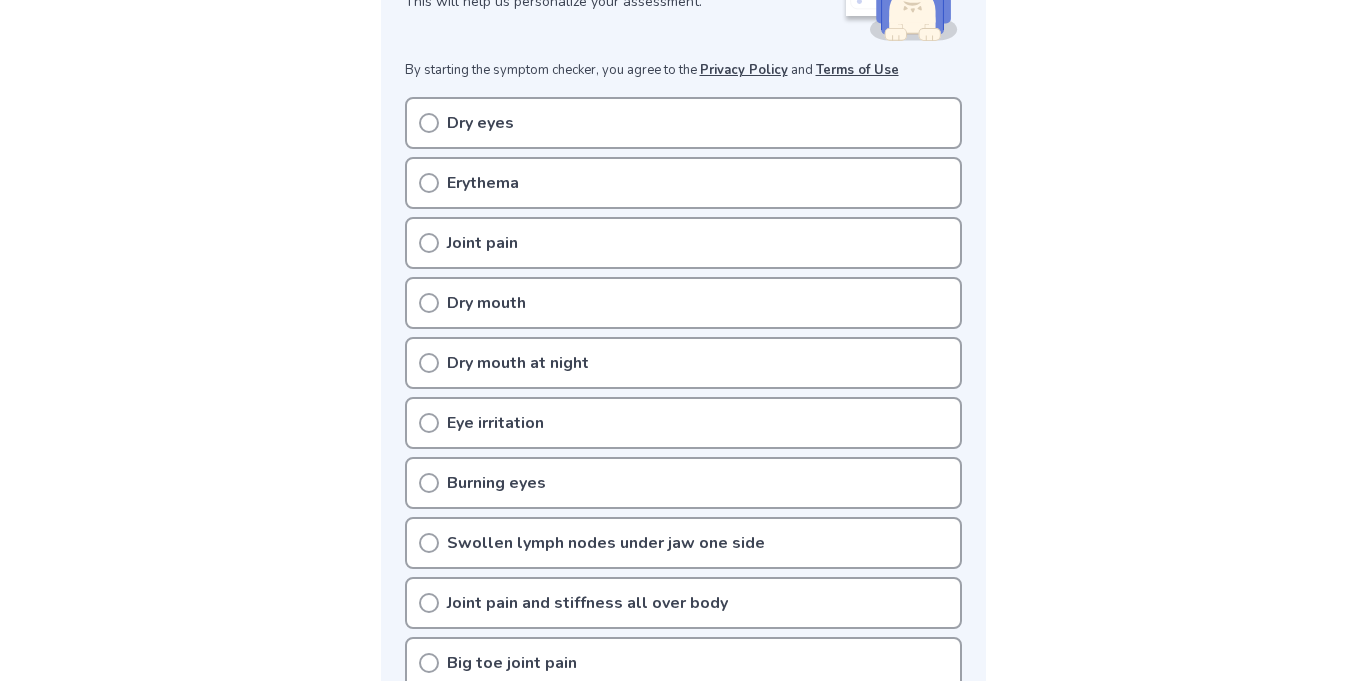 click on "Dry eyes" at bounding box center [683, 123] 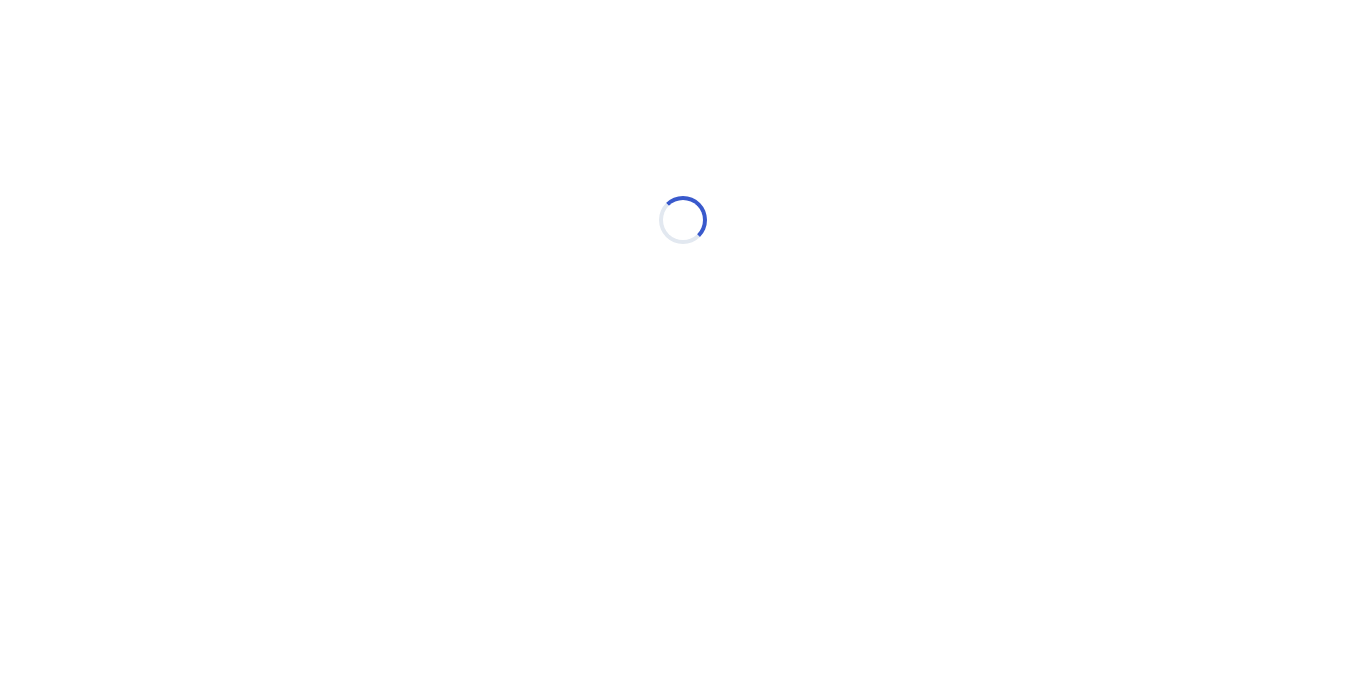 scroll, scrollTop: 0, scrollLeft: 0, axis: both 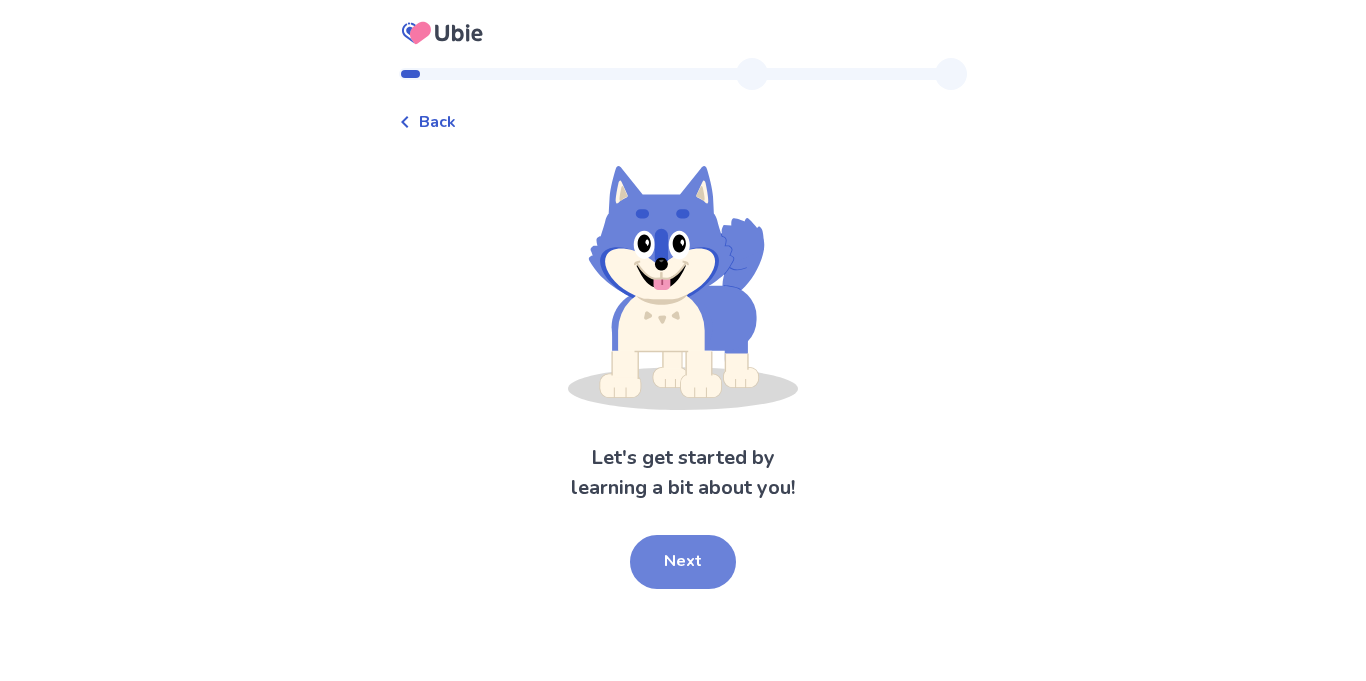click on "Next" at bounding box center [683, 562] 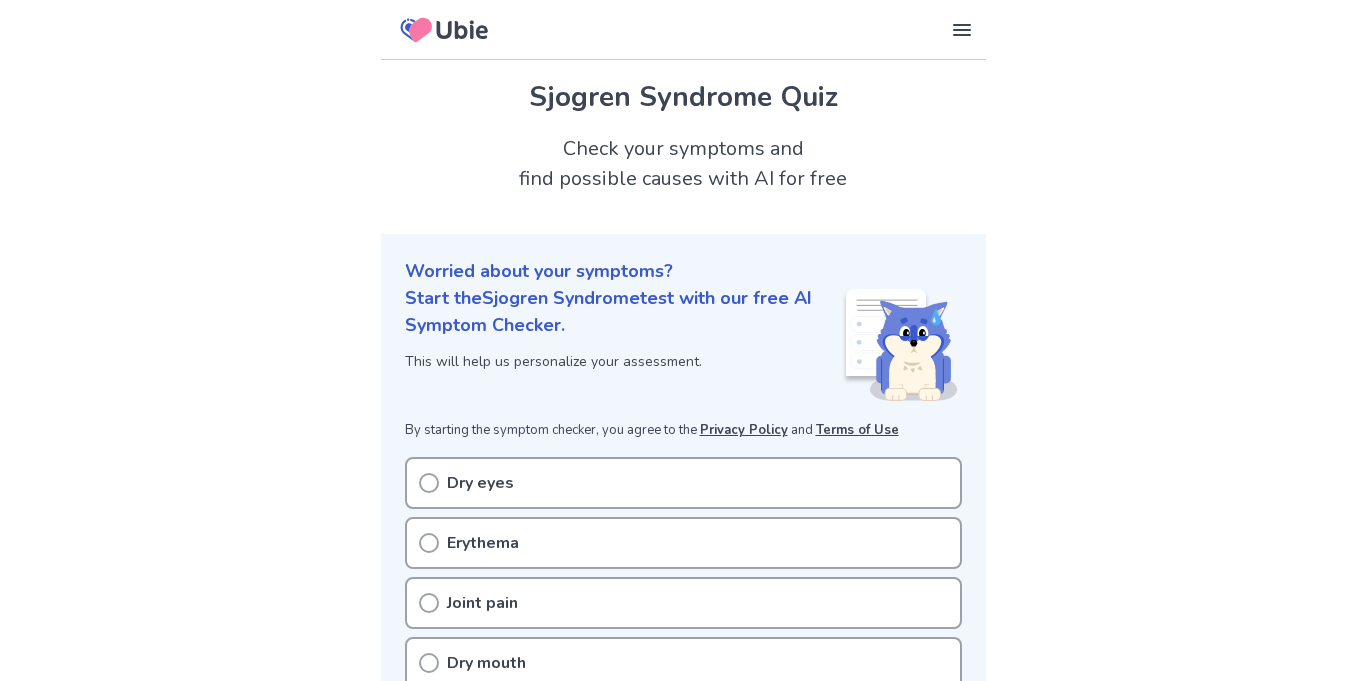 scroll, scrollTop: 359, scrollLeft: 0, axis: vertical 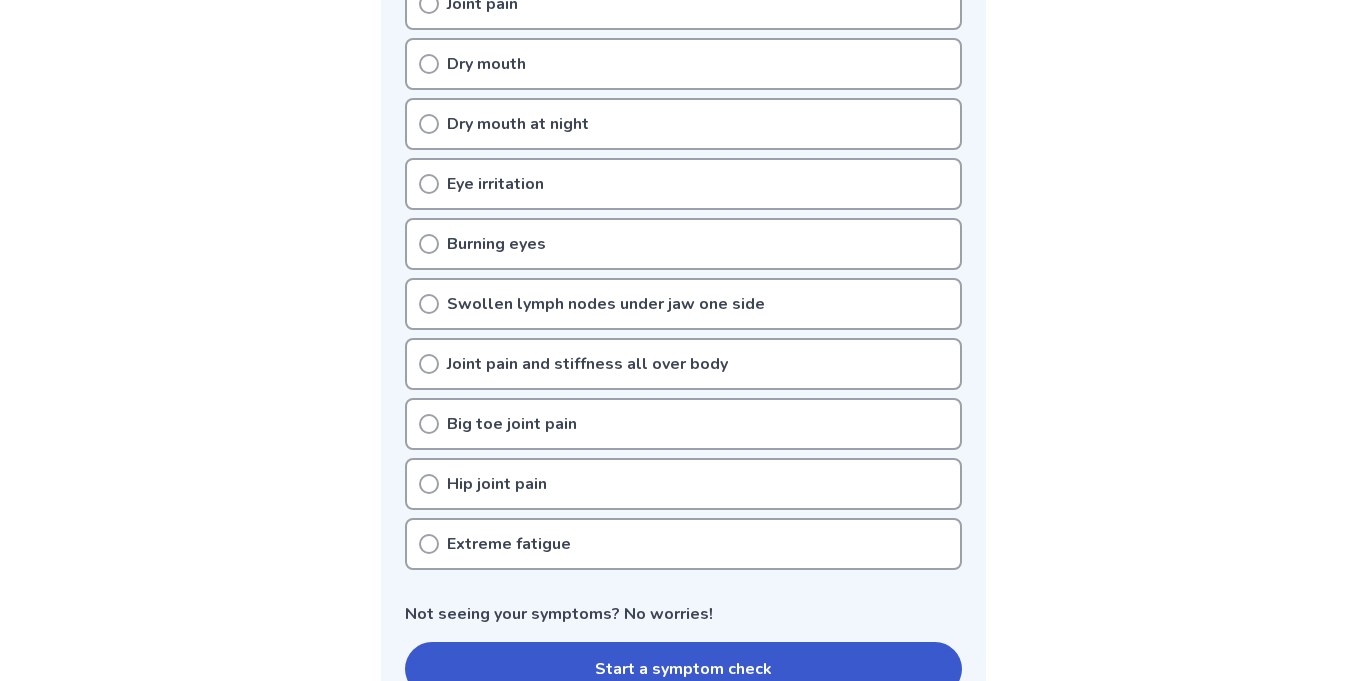 click on "Extreme fatigue" at bounding box center (509, 544) 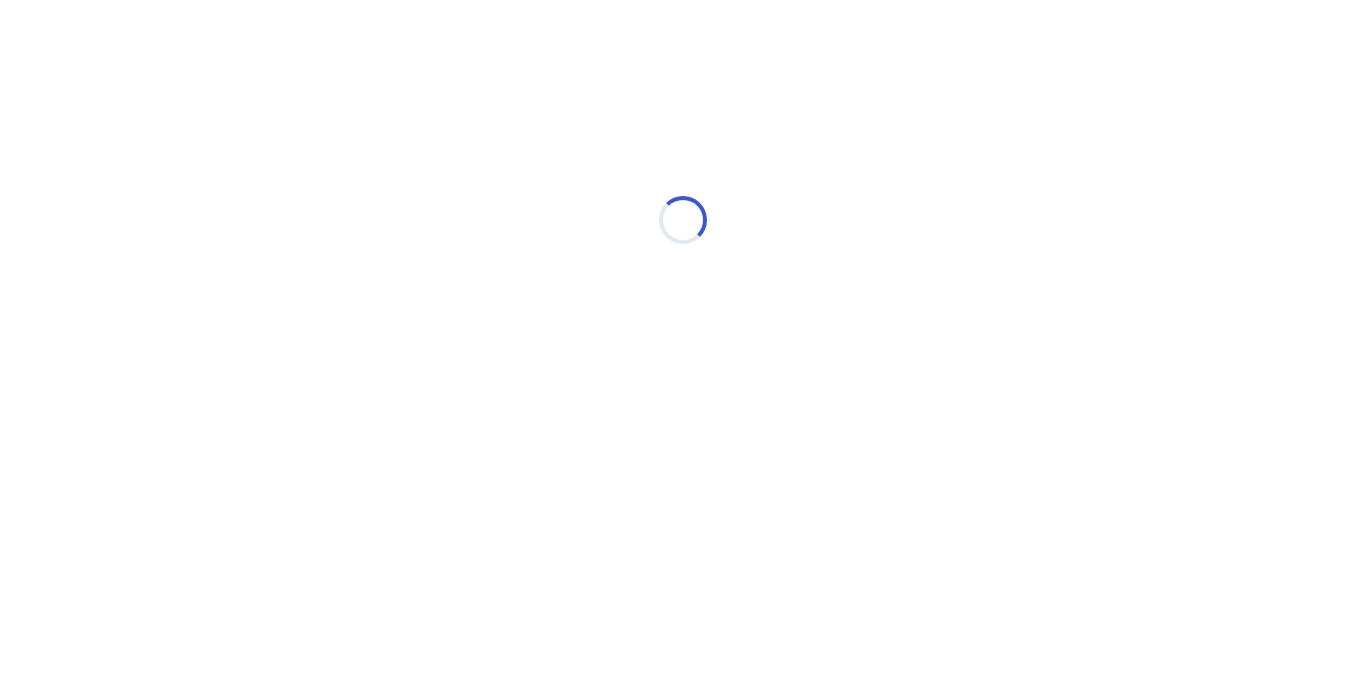scroll, scrollTop: 0, scrollLeft: 0, axis: both 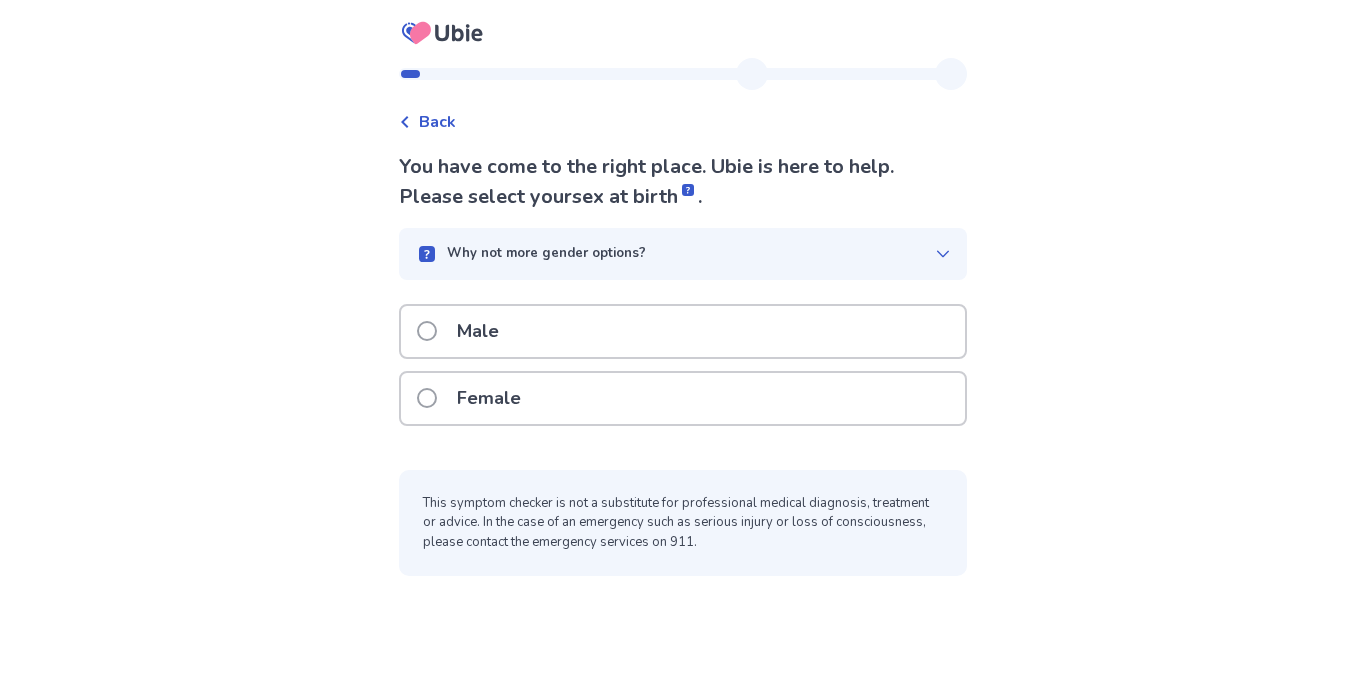 click on "Female" at bounding box center [683, 398] 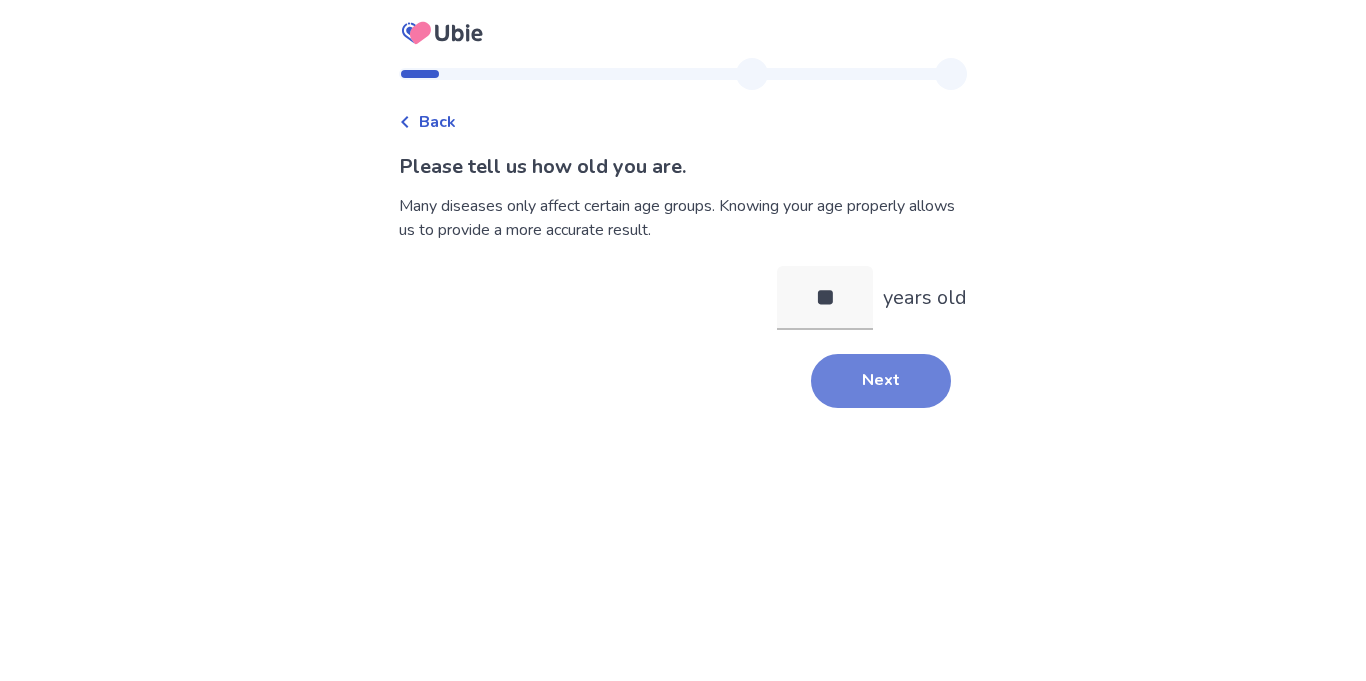 type on "**" 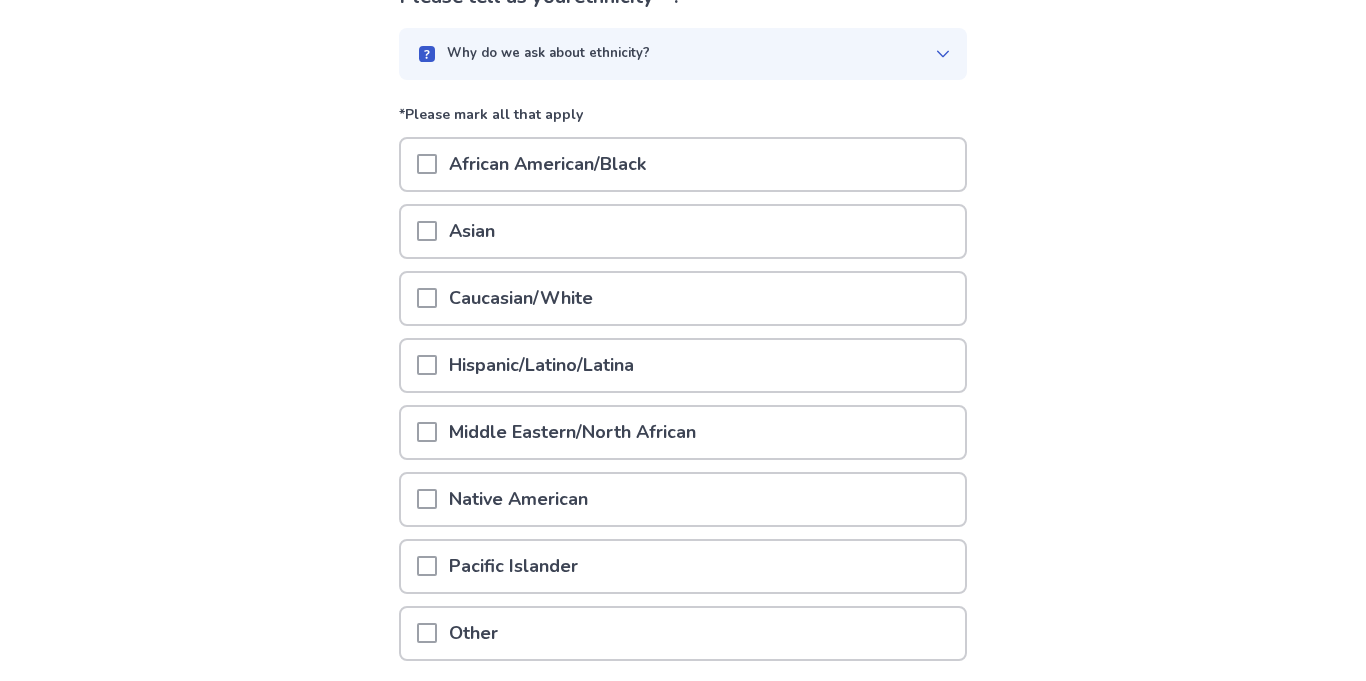 scroll, scrollTop: 320, scrollLeft: 0, axis: vertical 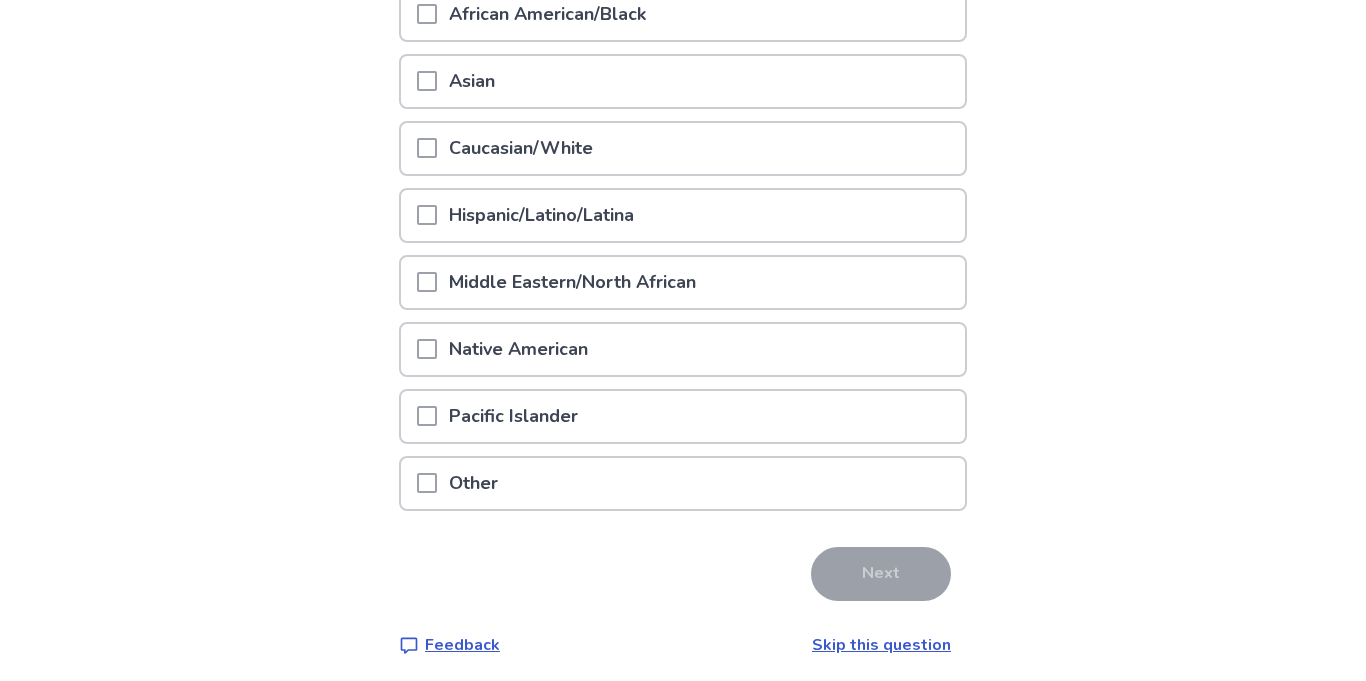 click on "Caucasian/White" at bounding box center [683, 148] 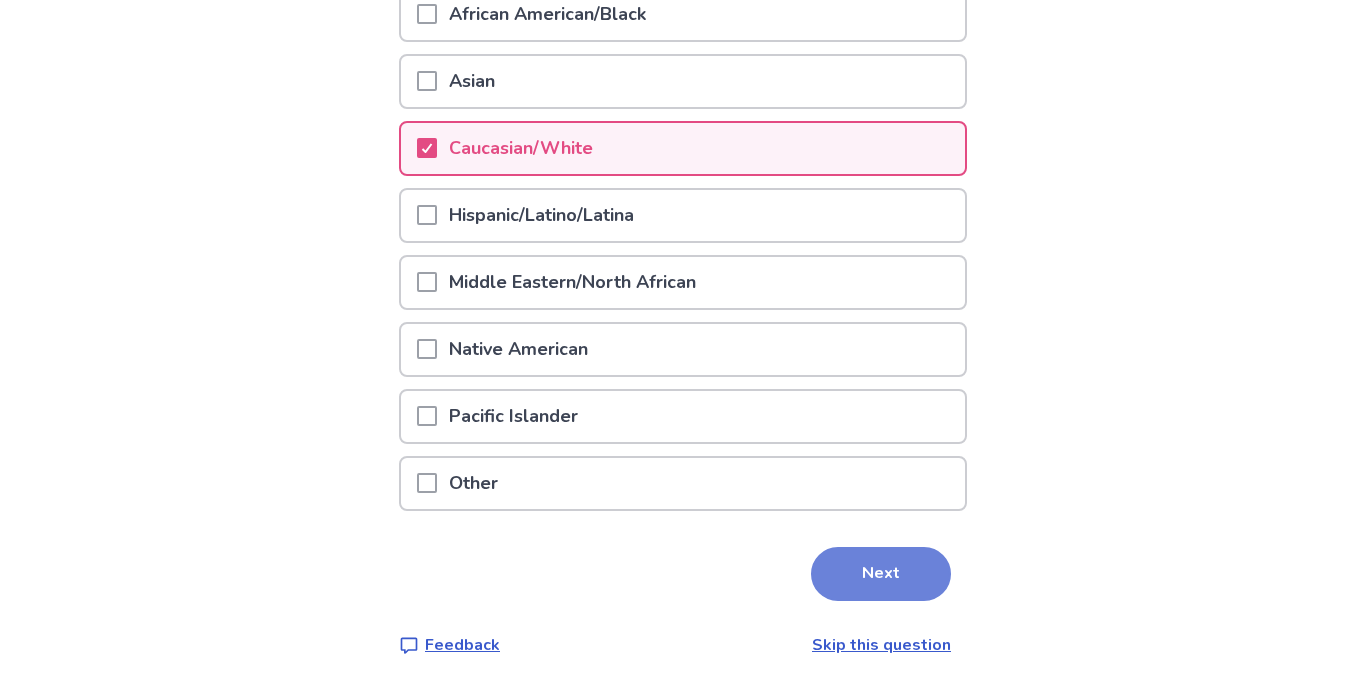 click on "Next" at bounding box center [881, 574] 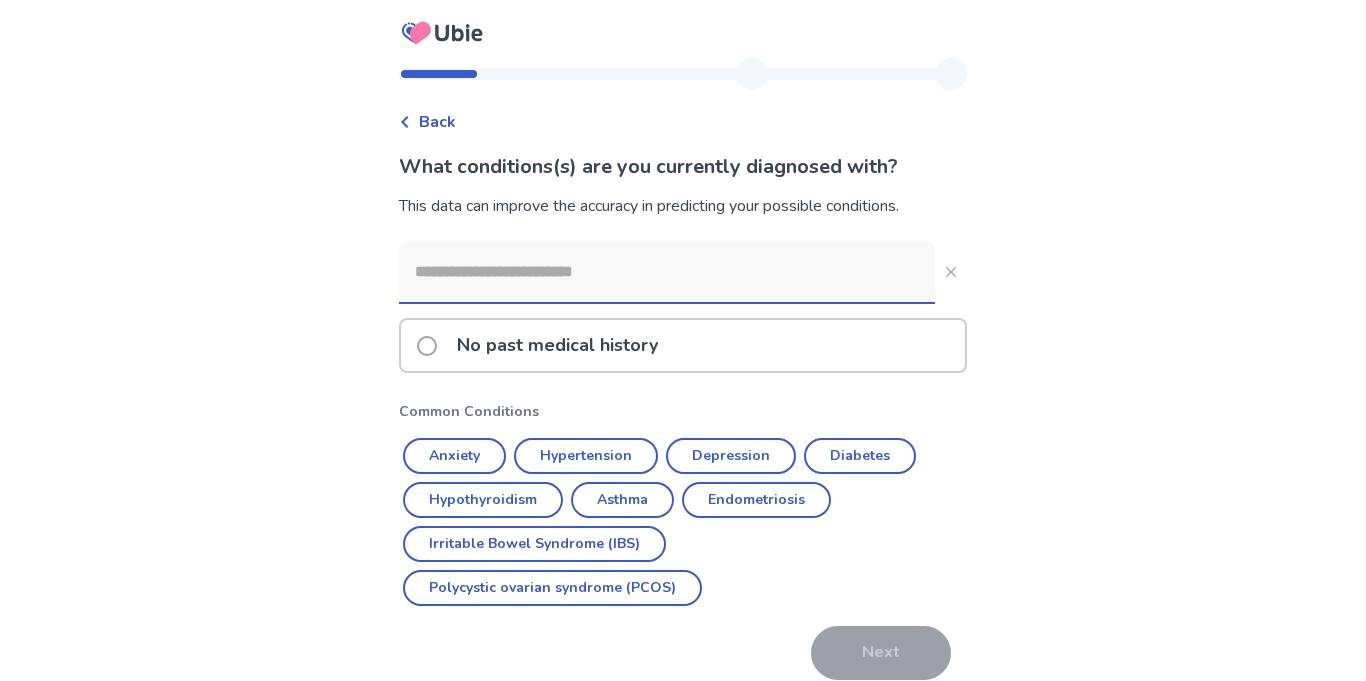 click on "No past medical history" at bounding box center (683, 345) 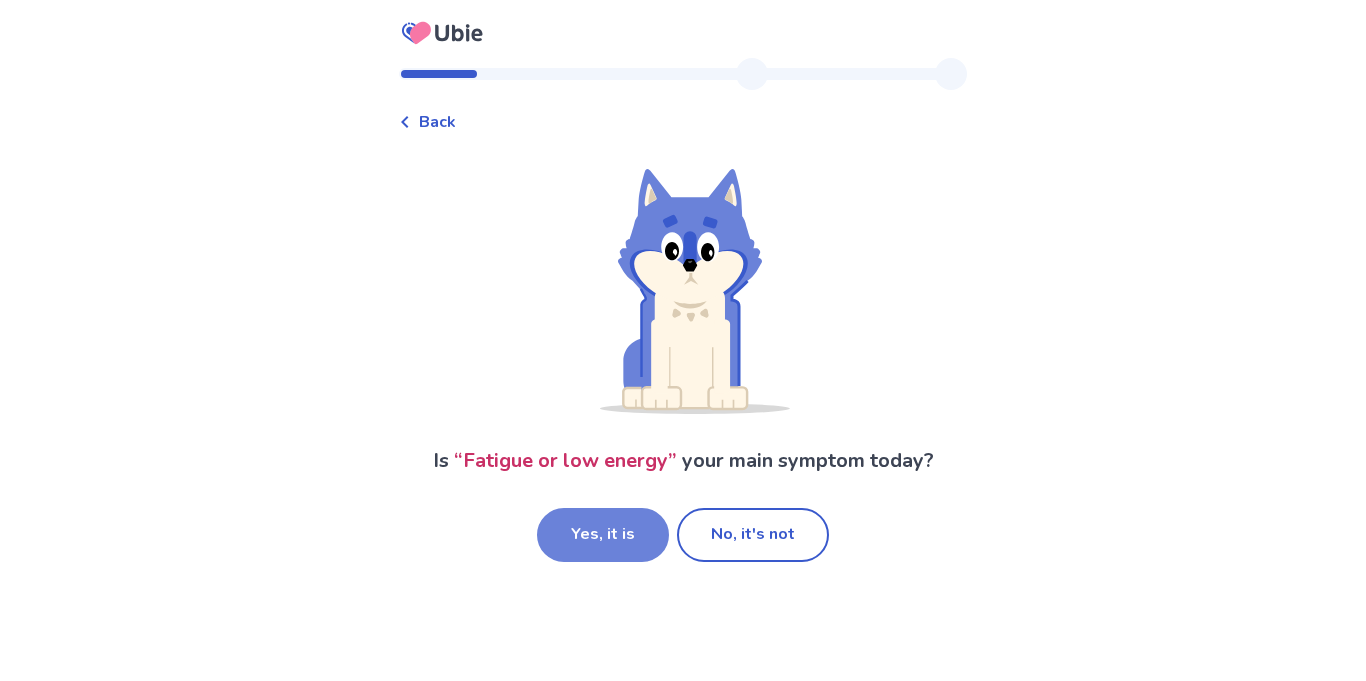 click on "Yes, it is" at bounding box center (603, 535) 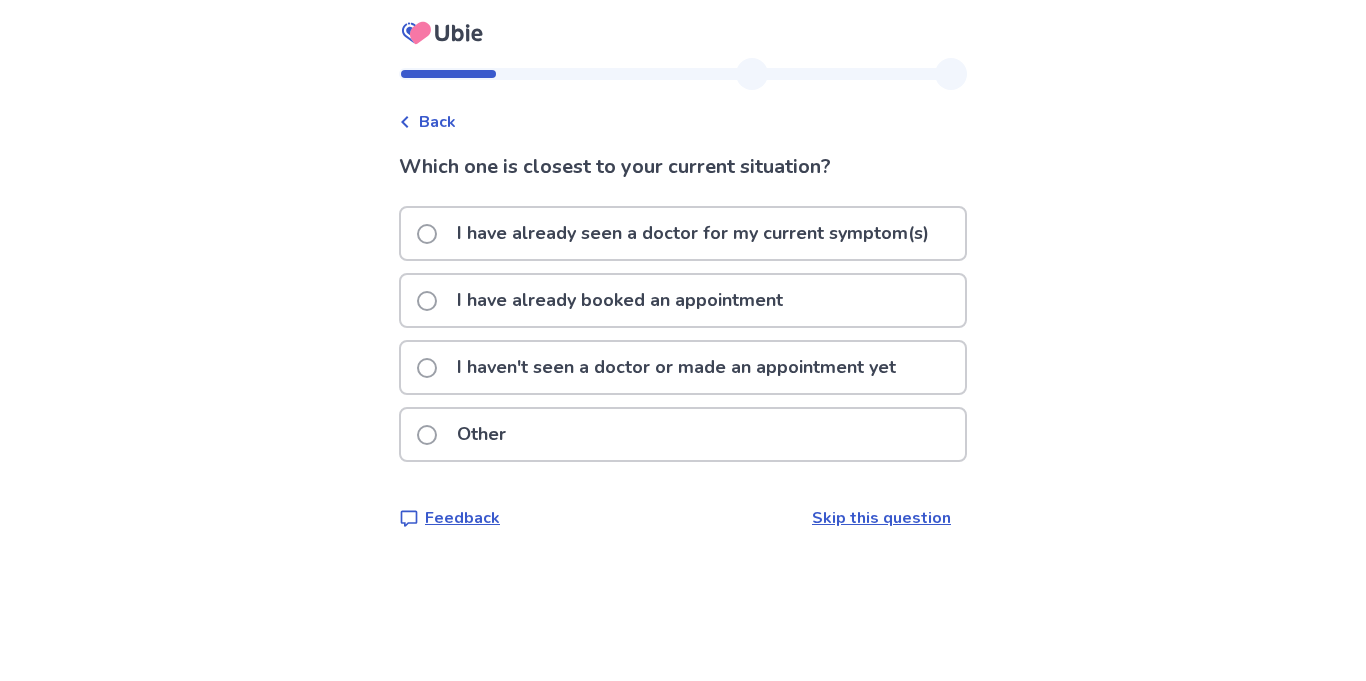 click on "I haven't seen a doctor or made an appointment yet" at bounding box center [676, 367] 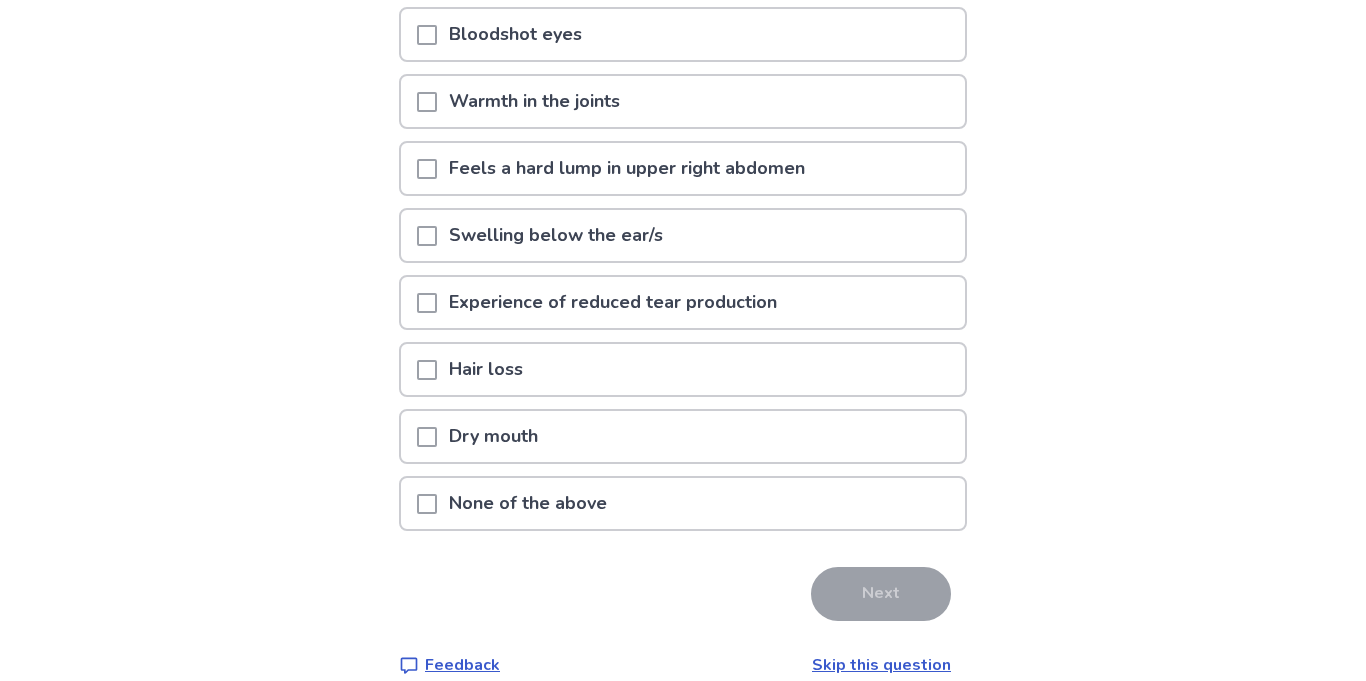 scroll, scrollTop: 400, scrollLeft: 0, axis: vertical 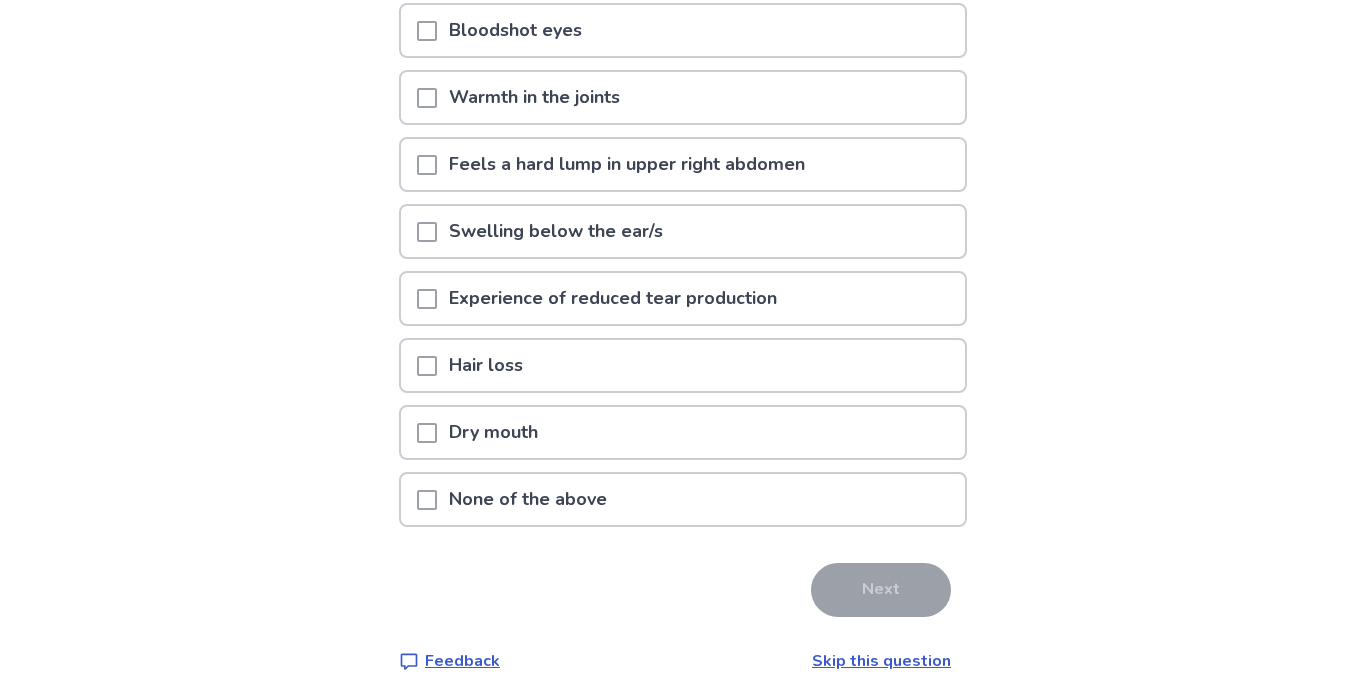 click on "None of the above" at bounding box center [683, 499] 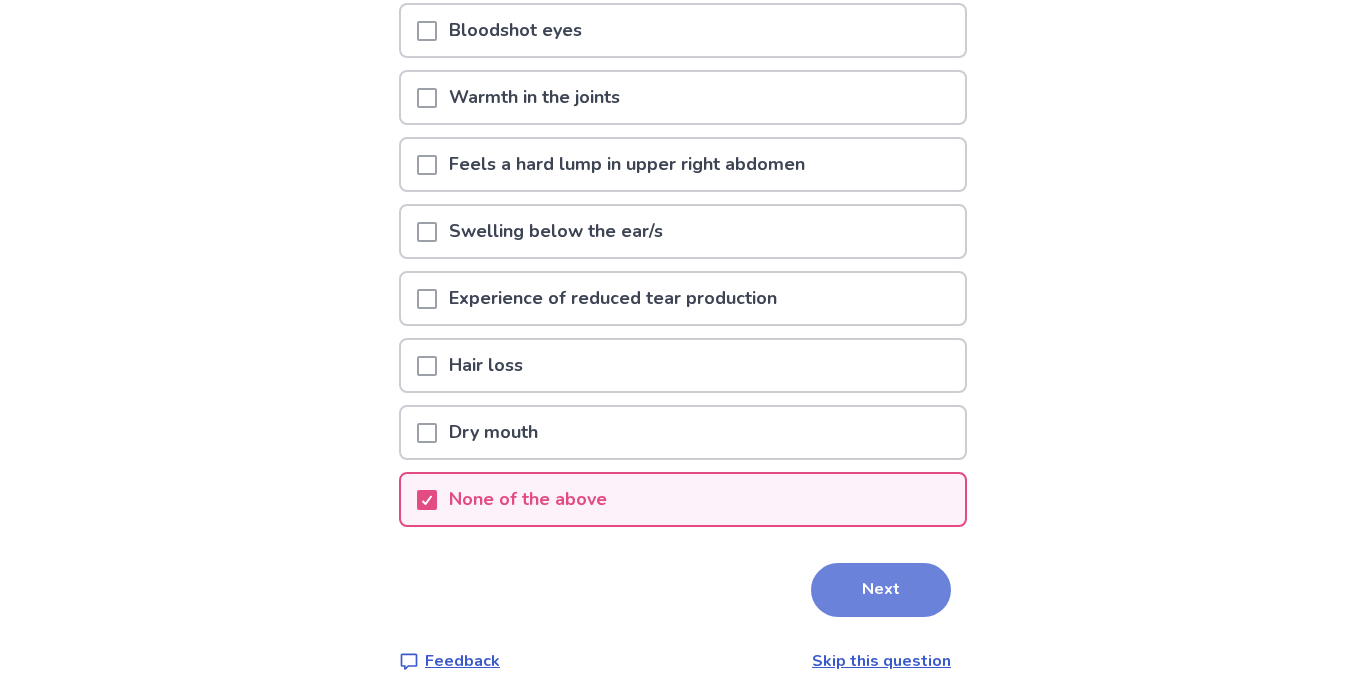 click on "Next" at bounding box center (881, 590) 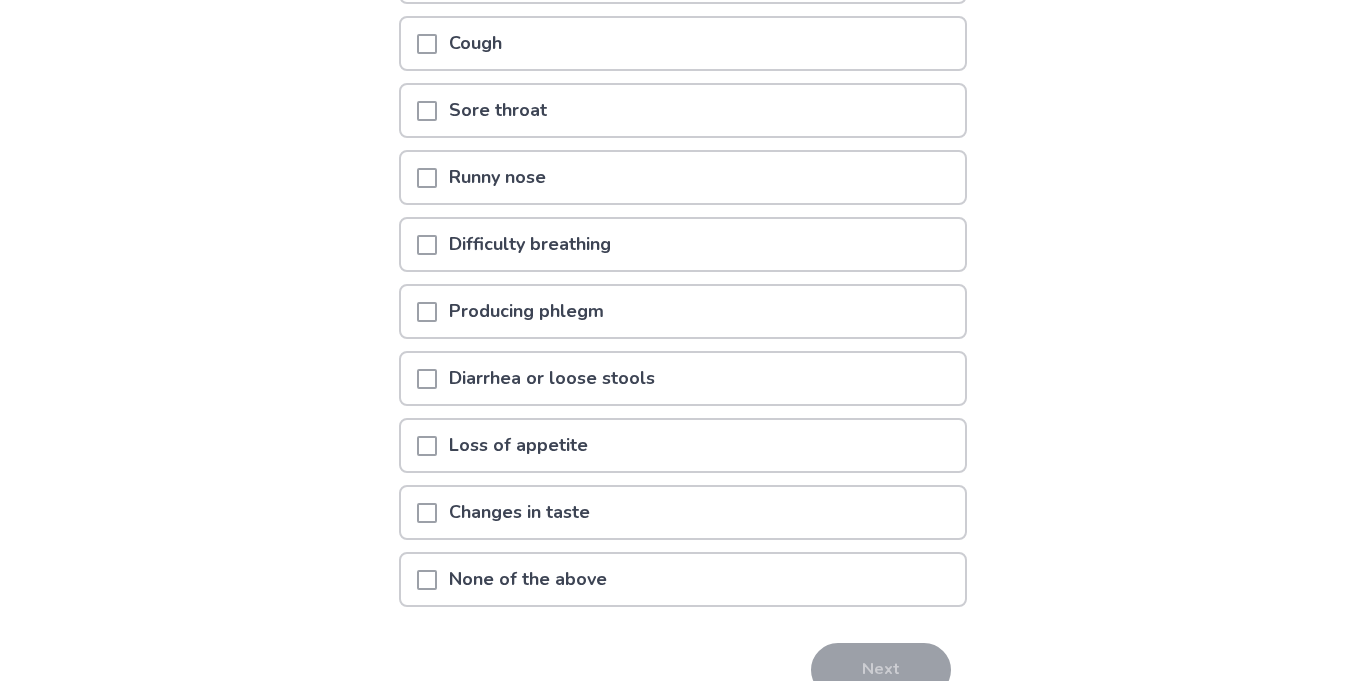 scroll, scrollTop: 360, scrollLeft: 0, axis: vertical 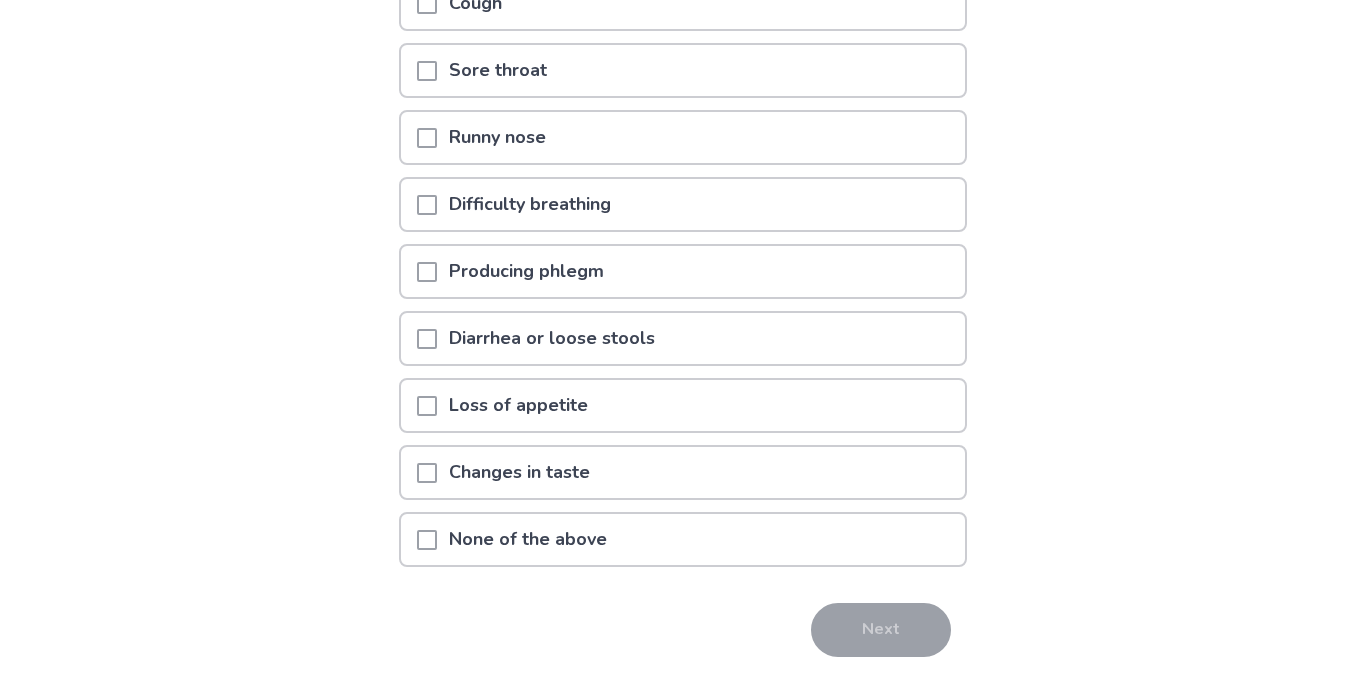 click on "Loss of appetite" at bounding box center (683, 405) 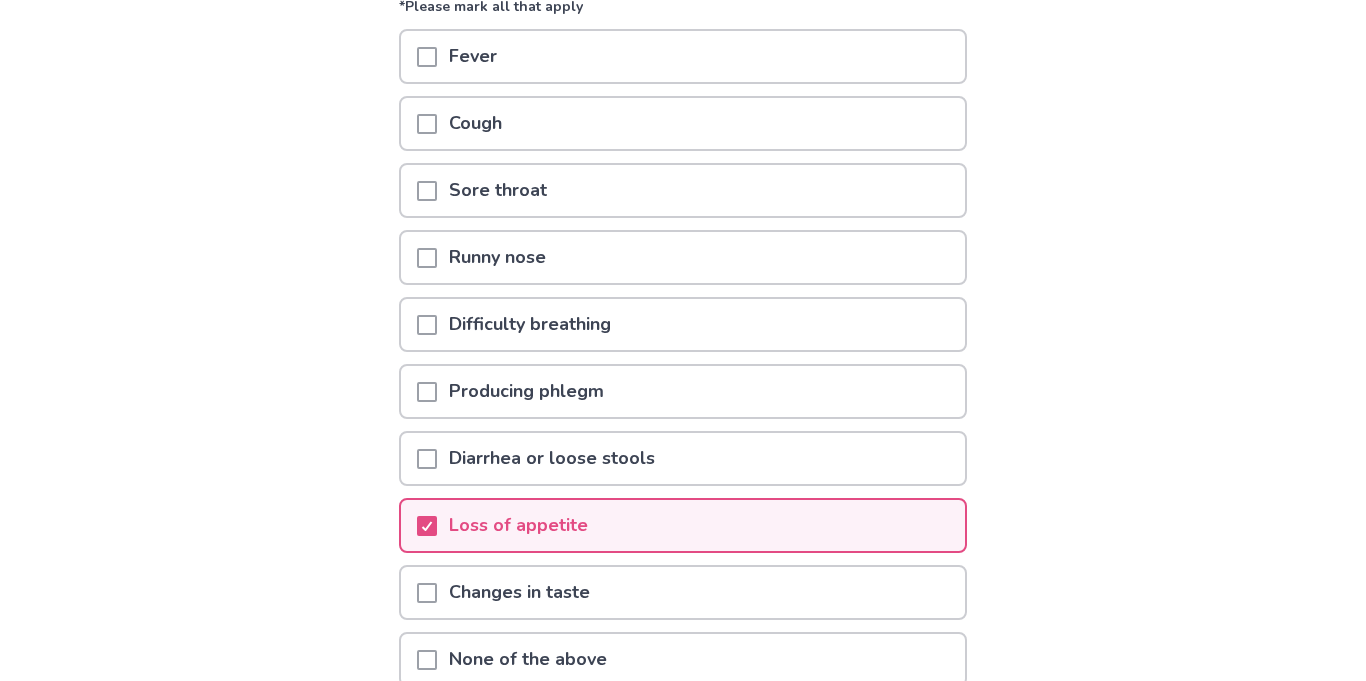 scroll, scrollTop: 200, scrollLeft: 0, axis: vertical 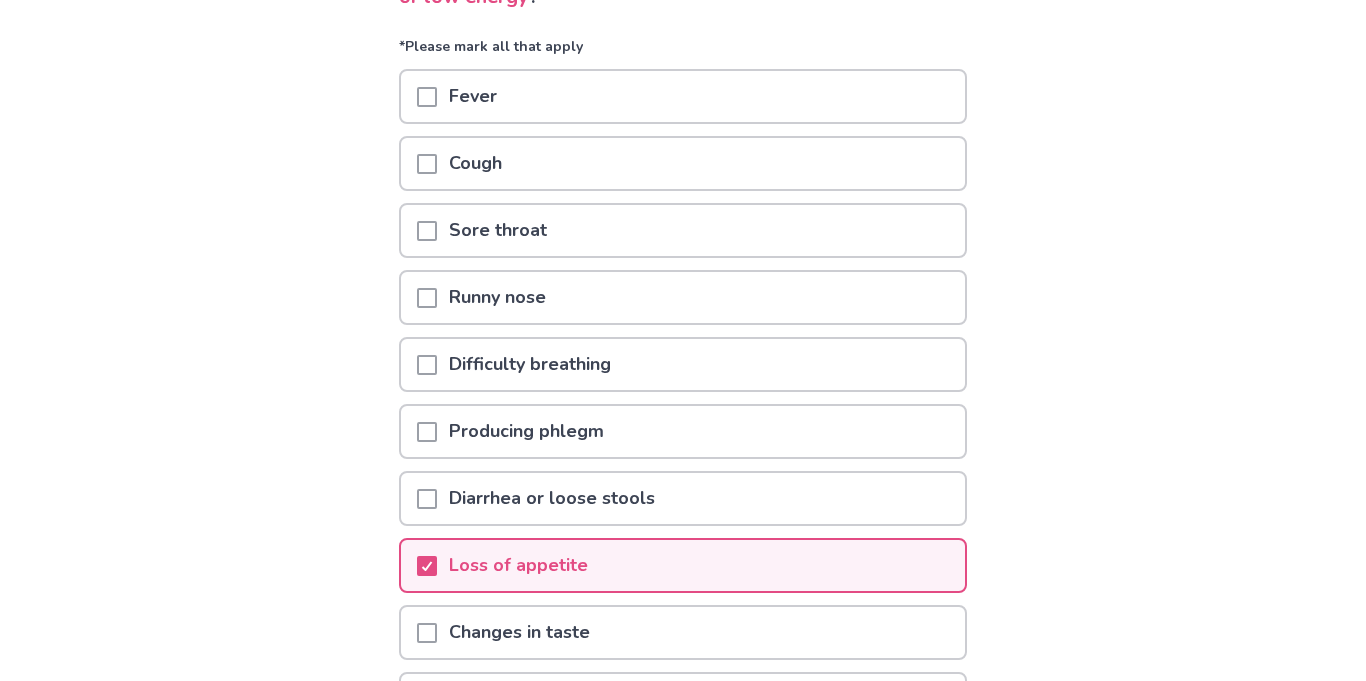 click on "Difficulty breathing" at bounding box center [530, 364] 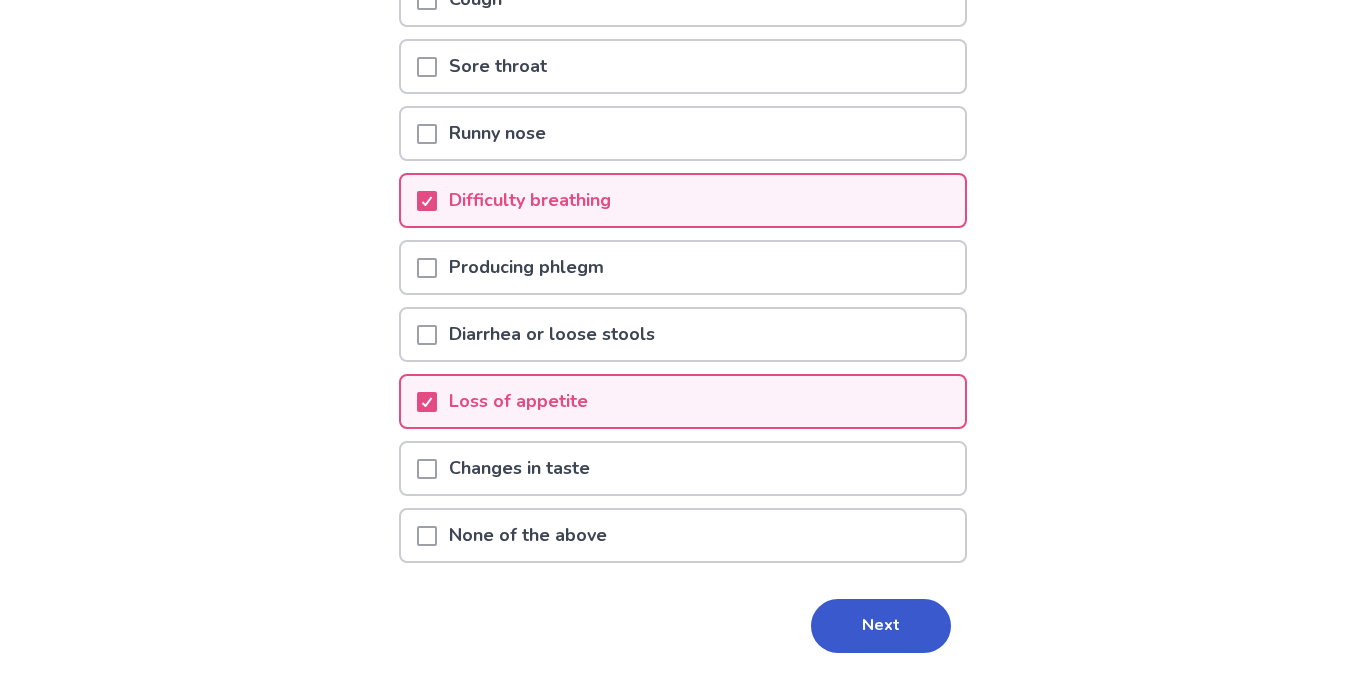 scroll, scrollTop: 424, scrollLeft: 0, axis: vertical 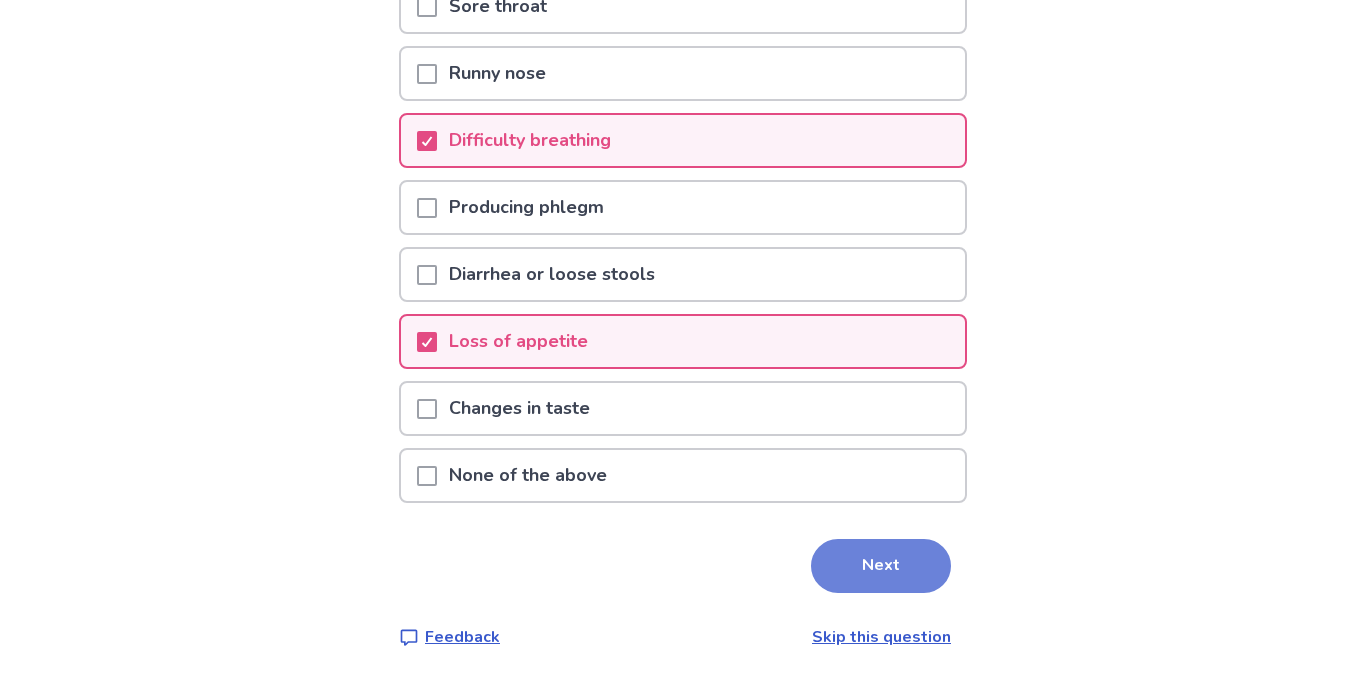 click on "Next" at bounding box center (881, 566) 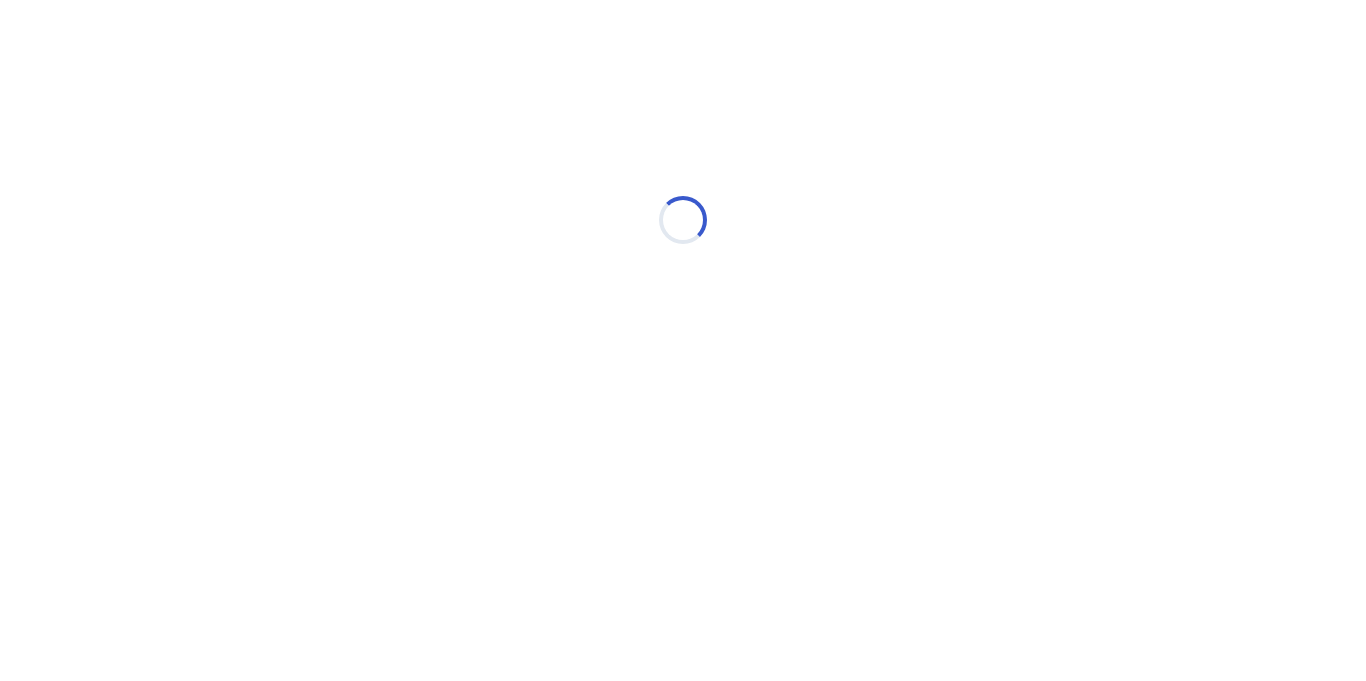scroll, scrollTop: 0, scrollLeft: 0, axis: both 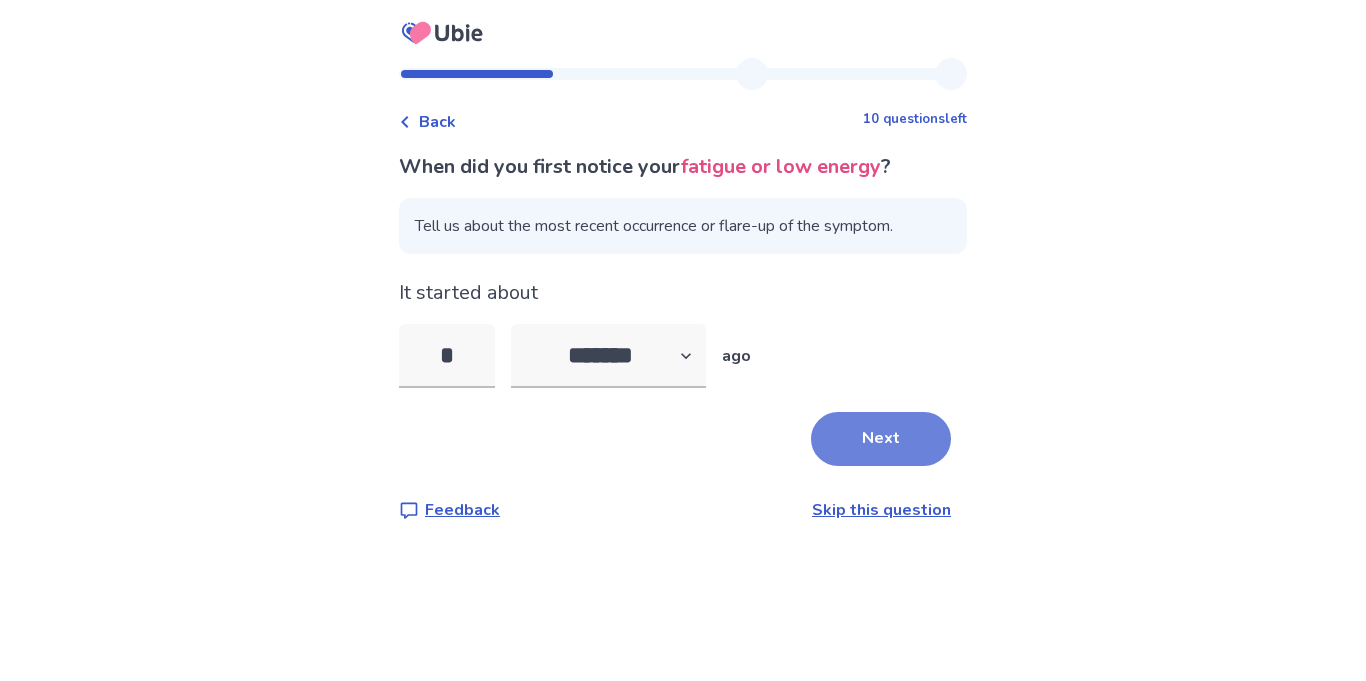 type on "*" 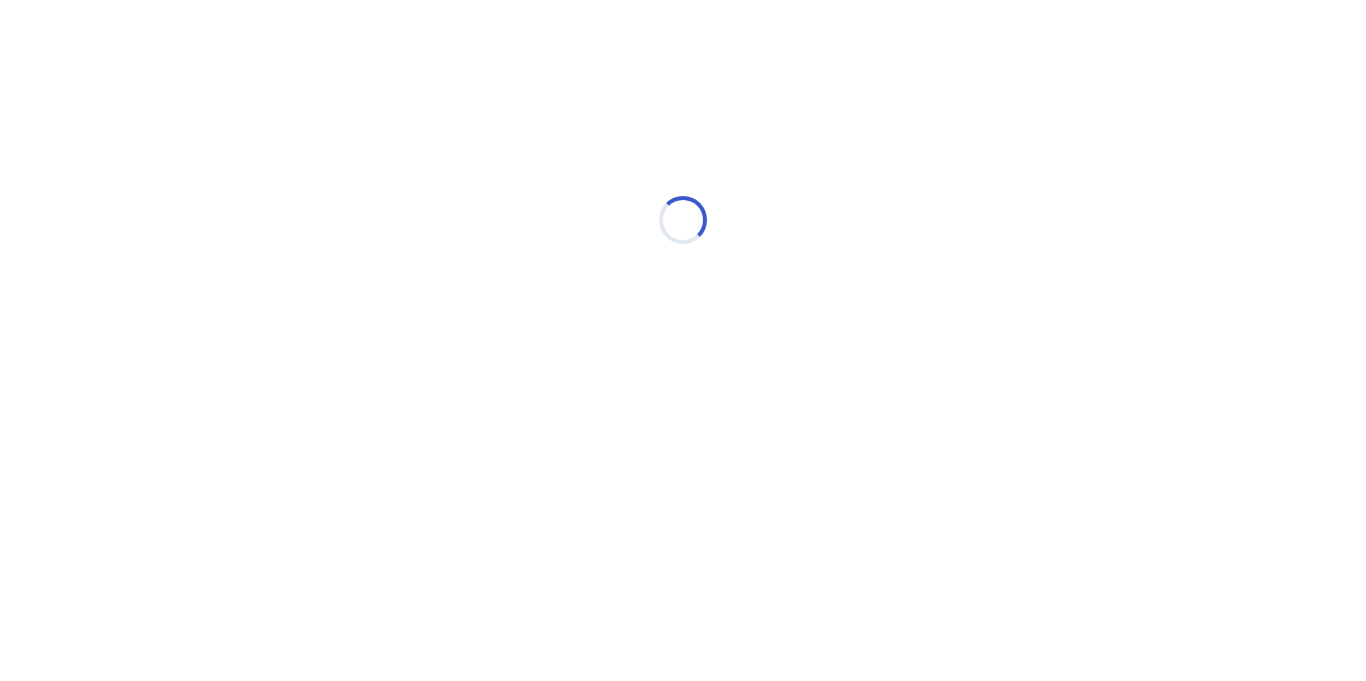 select on "*" 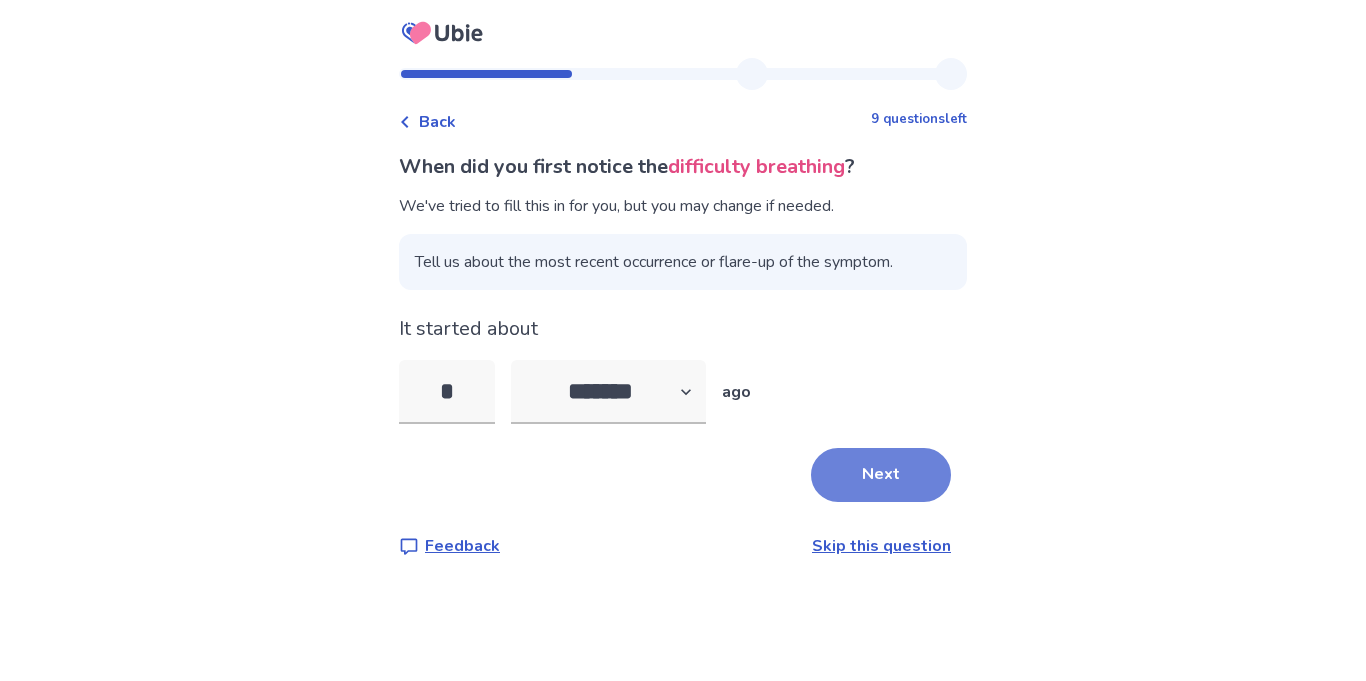 click on "Next" at bounding box center [881, 475] 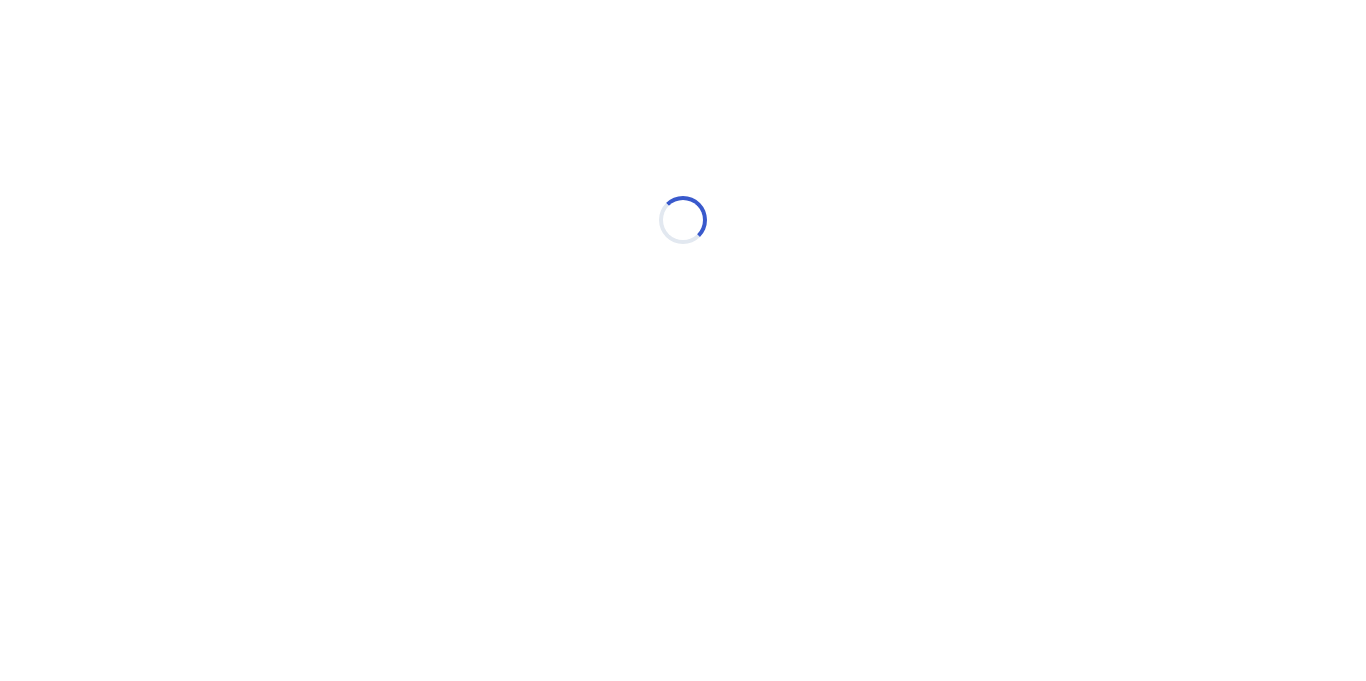 select on "*" 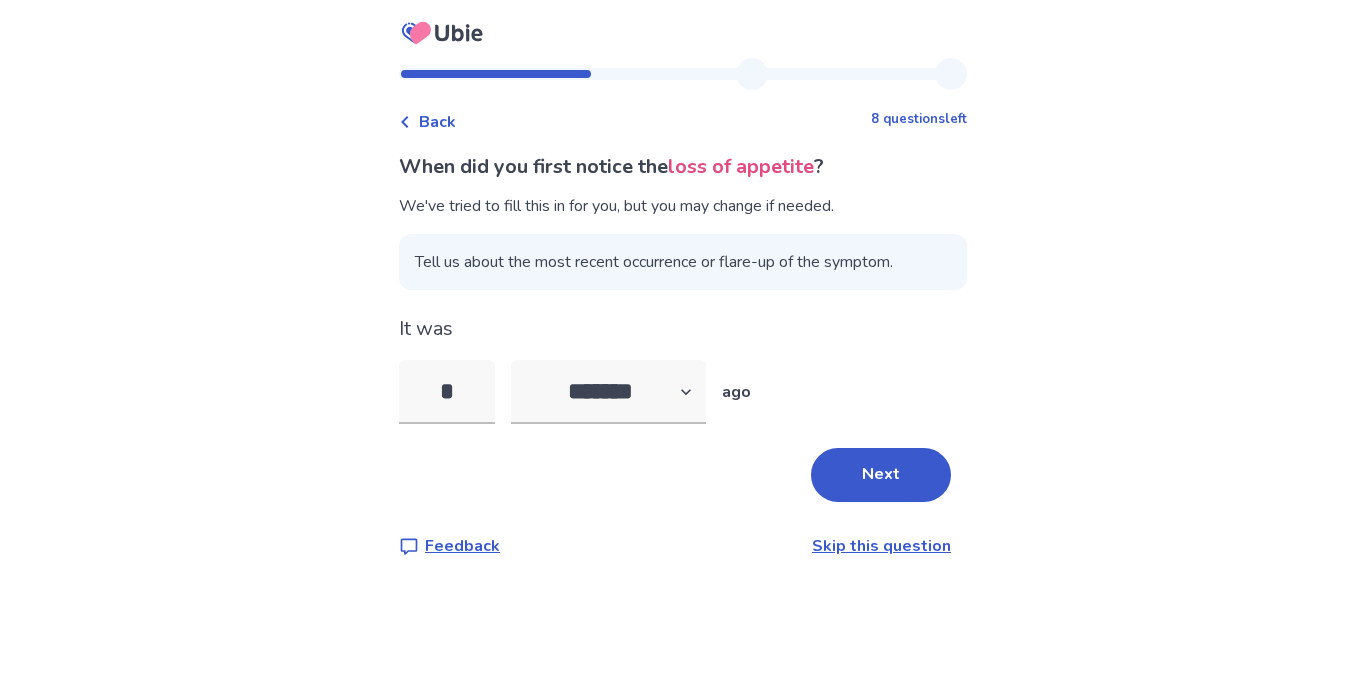 click on "Next" at bounding box center [881, 475] 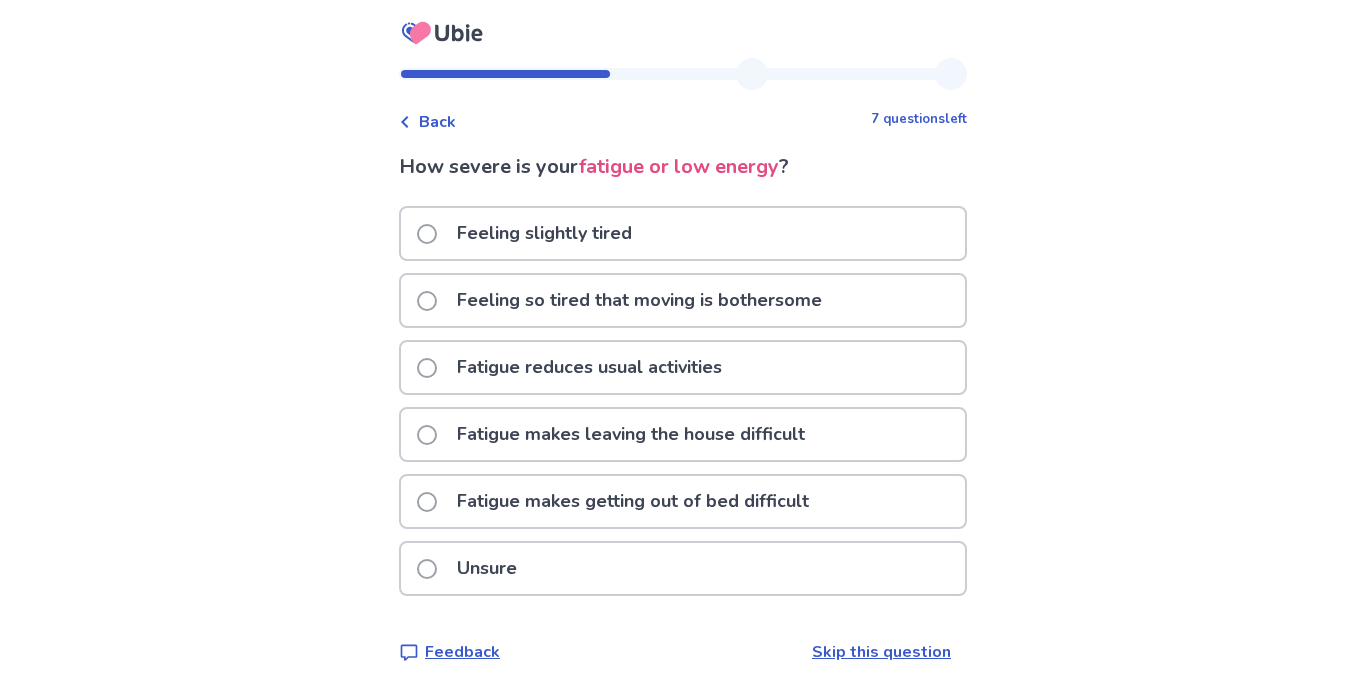 click on "Fatigue makes leaving the house difficult" at bounding box center [683, 434] 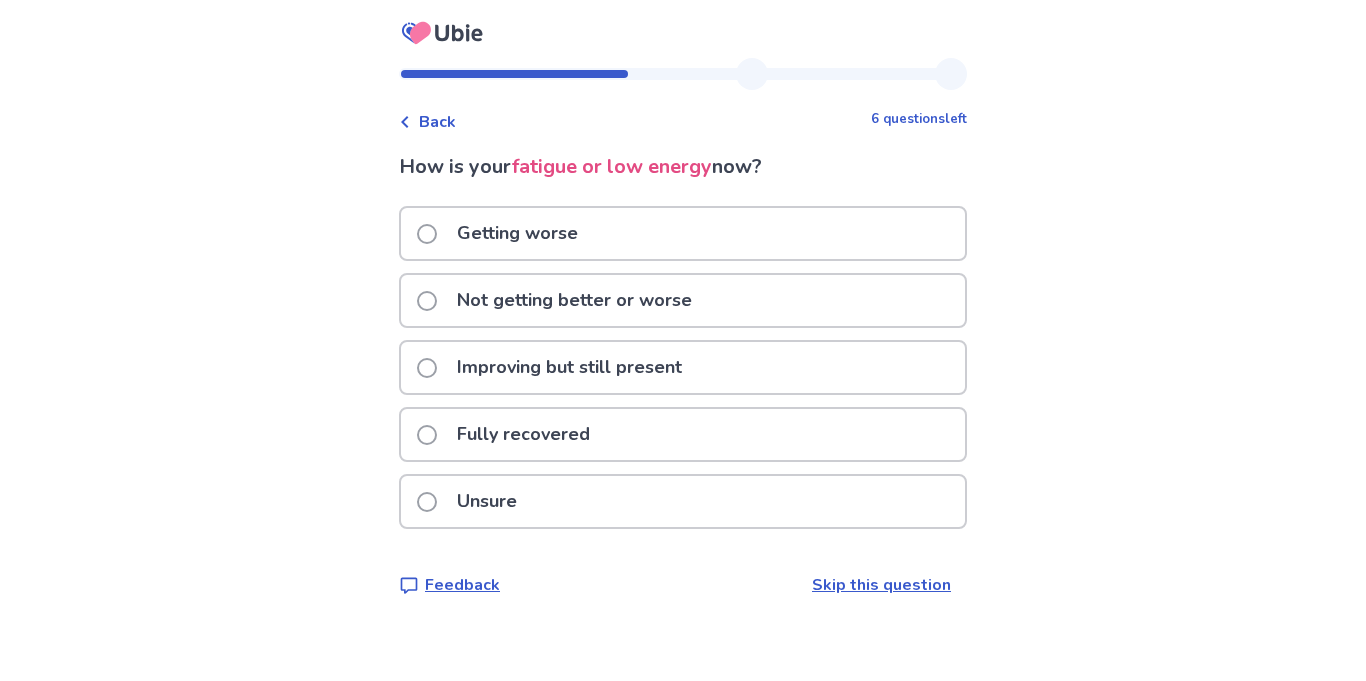 click on "Not getting better or worse" at bounding box center (683, 300) 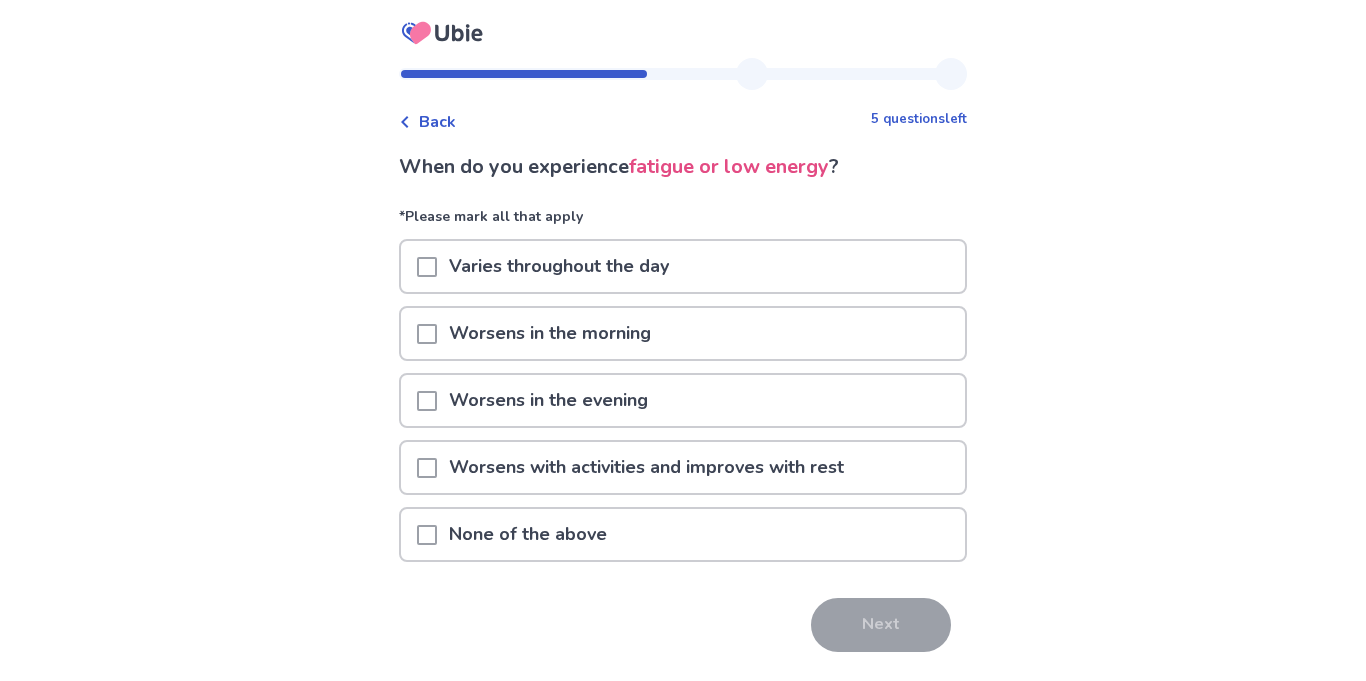 click on "Varies throughout the day" at bounding box center (683, 266) 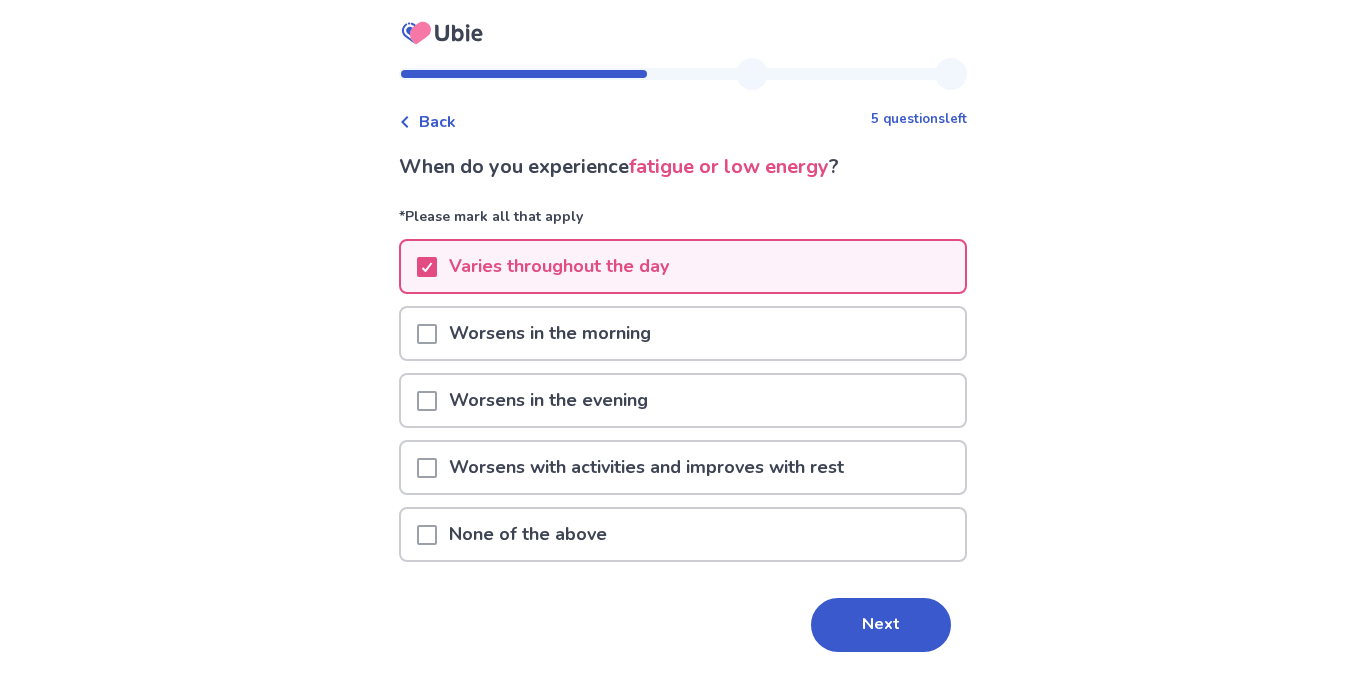click on "Worsens with activities and improves with rest" at bounding box center (646, 467) 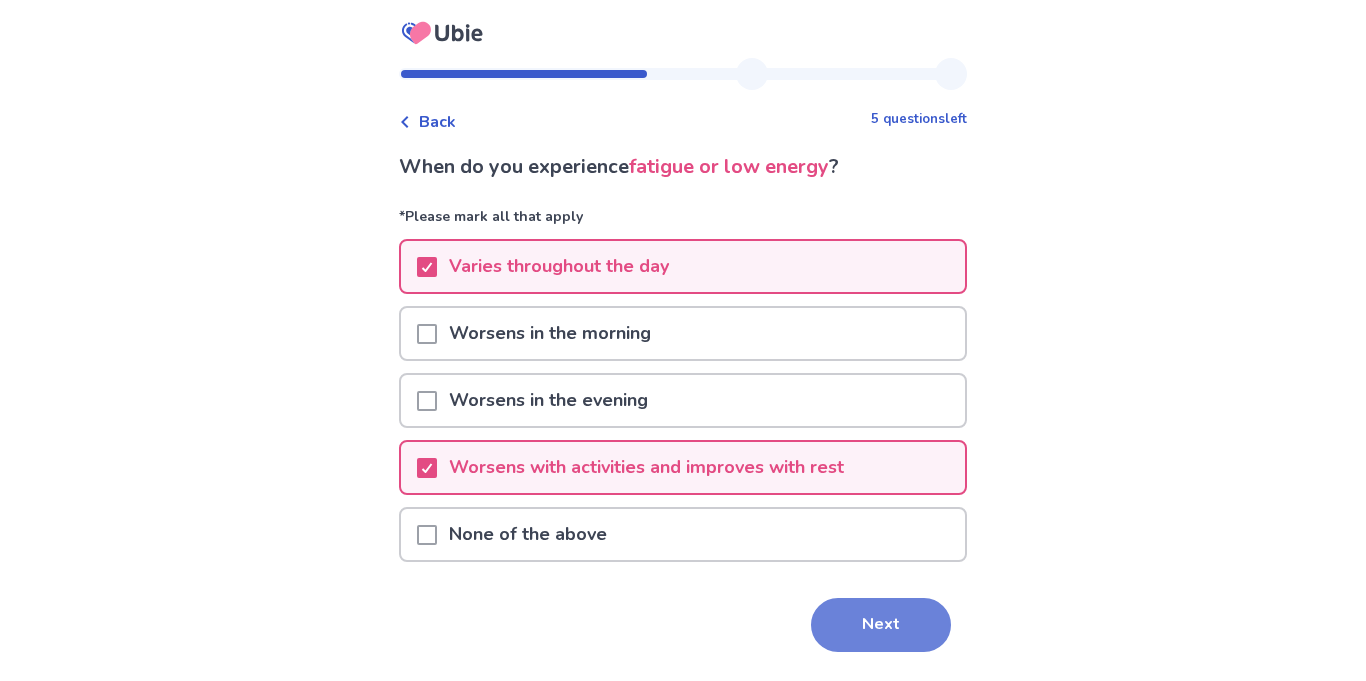 click on "Next" at bounding box center (881, 625) 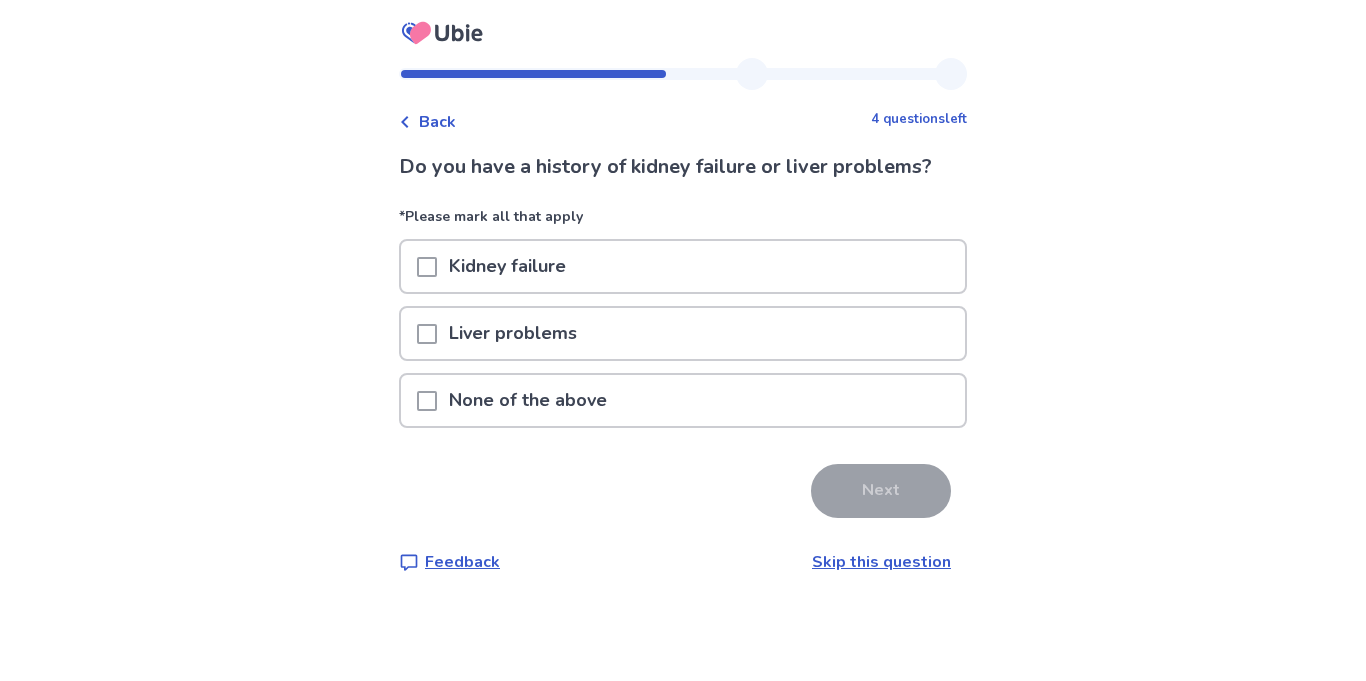 click on "None of the above" at bounding box center (683, 400) 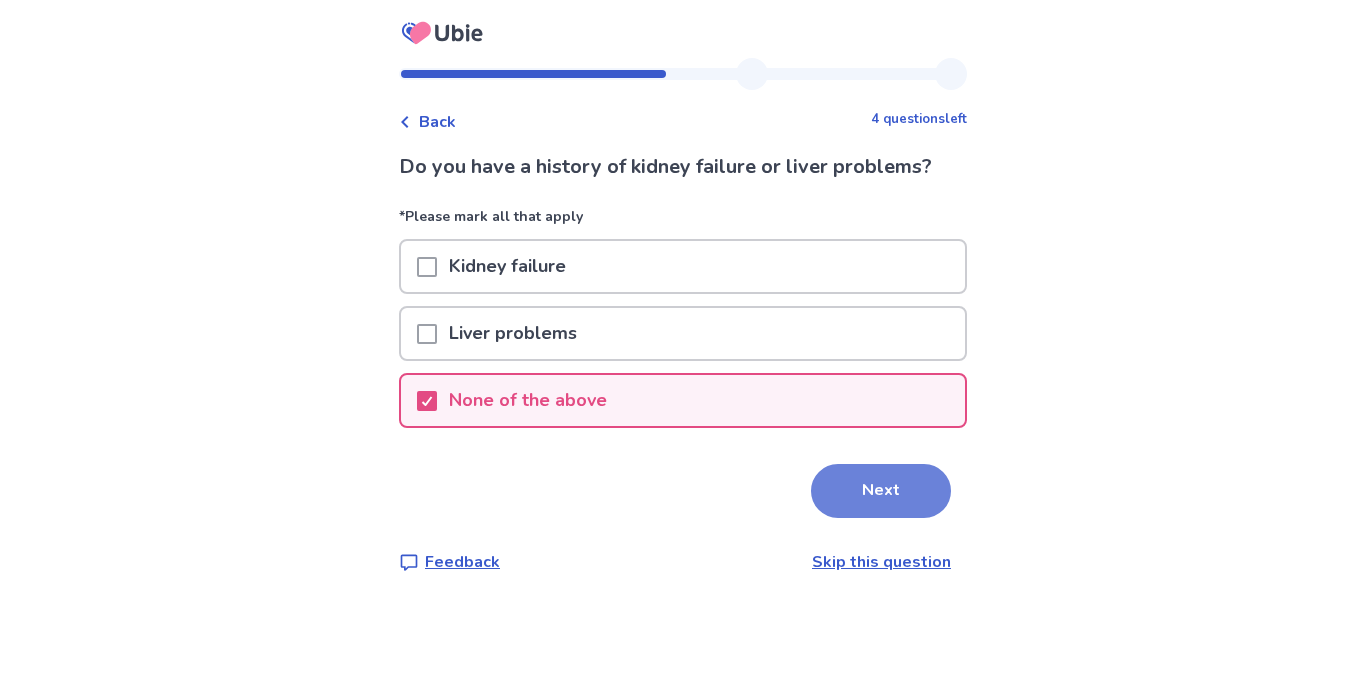 click on "Next" at bounding box center [881, 491] 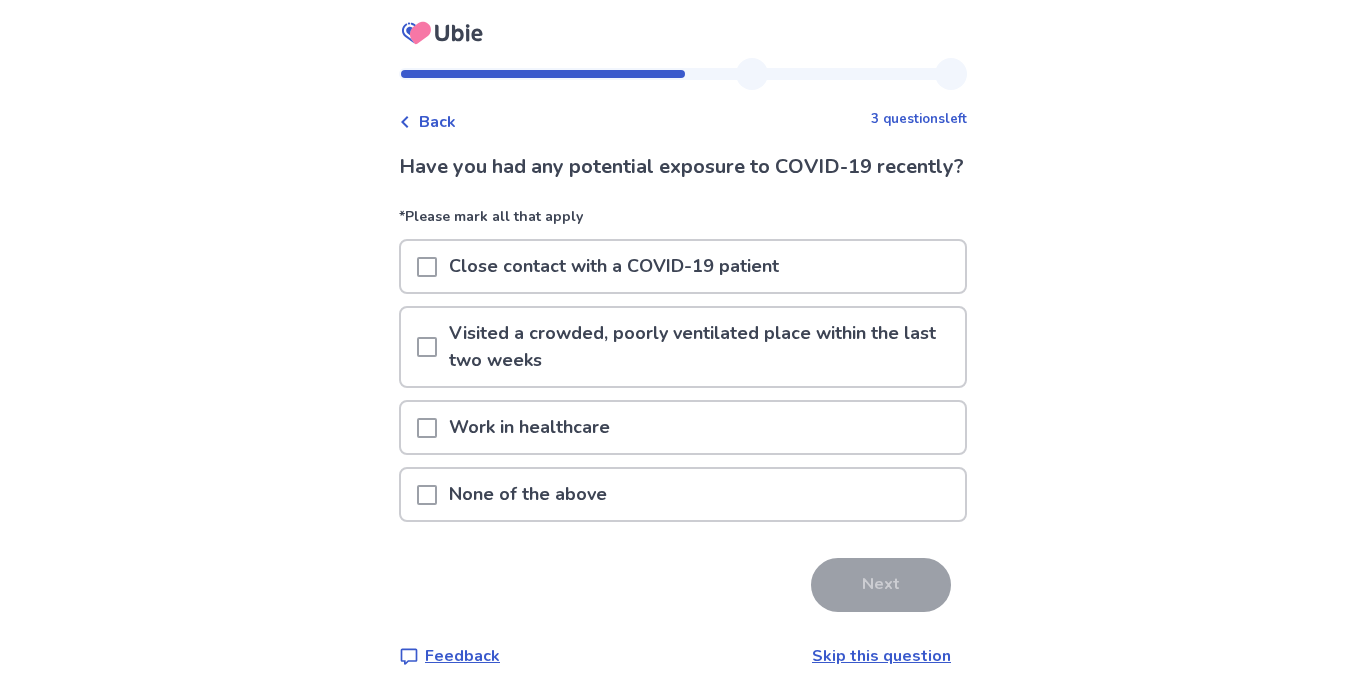 click on "None of the above" at bounding box center (683, 494) 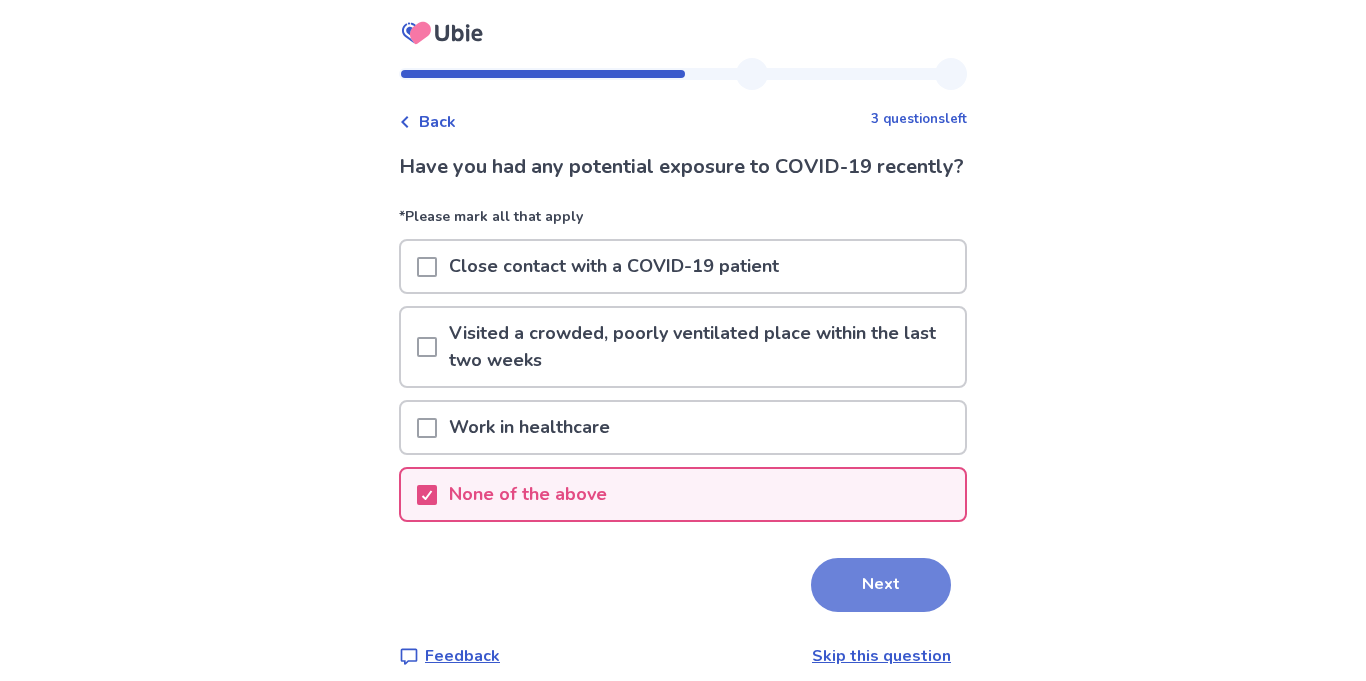 click on "Next" at bounding box center [881, 585] 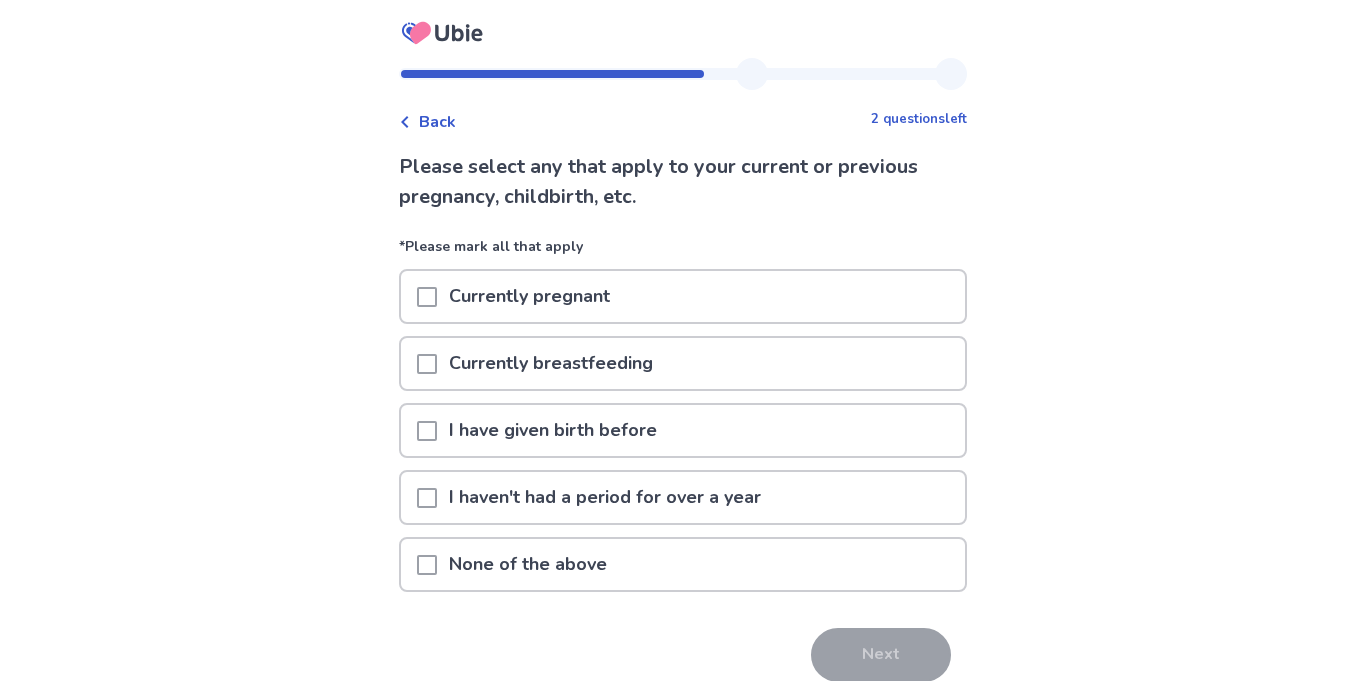 click on "Back" at bounding box center [437, 122] 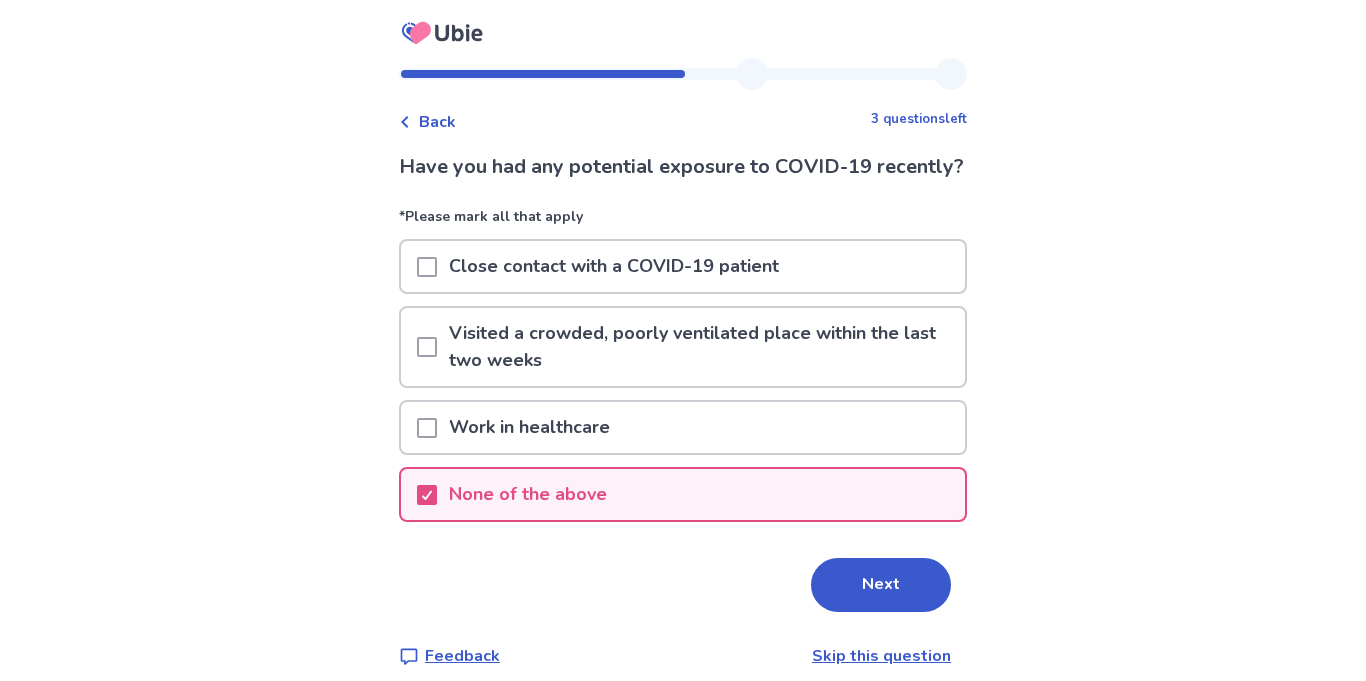 click on "Close contact with a COVID-19 patient" at bounding box center [614, 266] 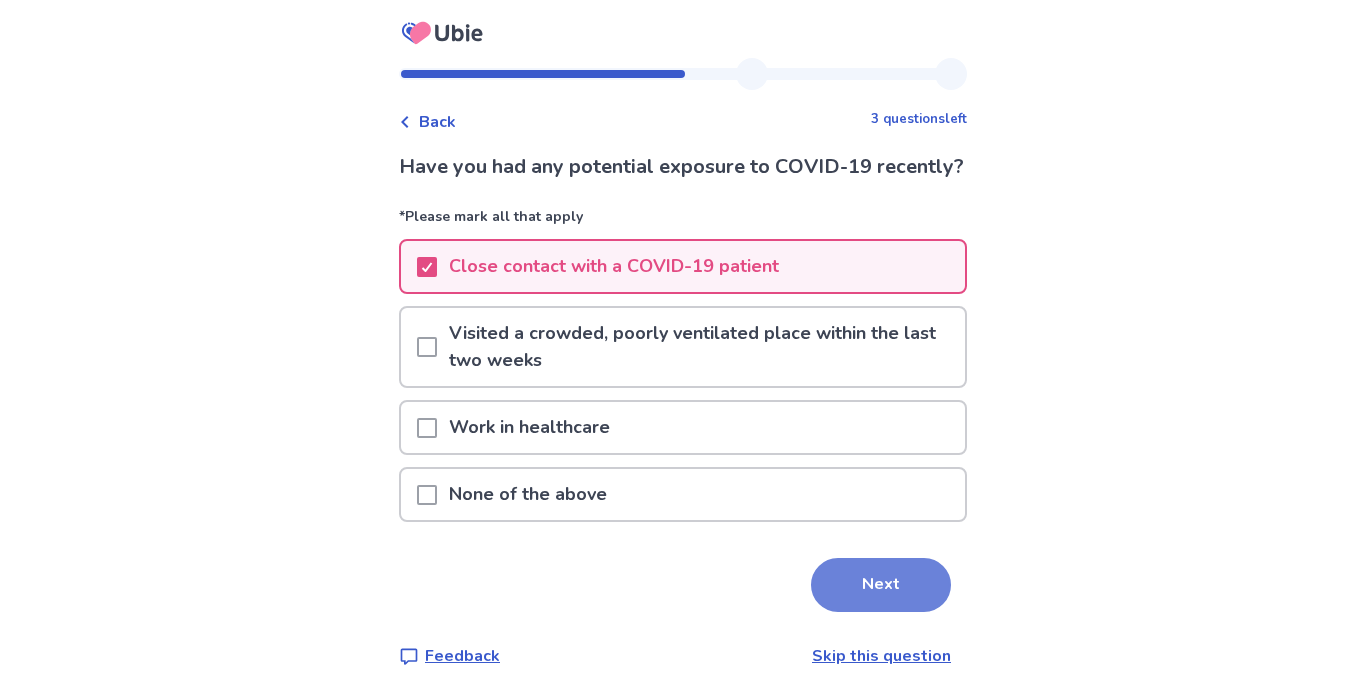 click on "Next" at bounding box center (881, 585) 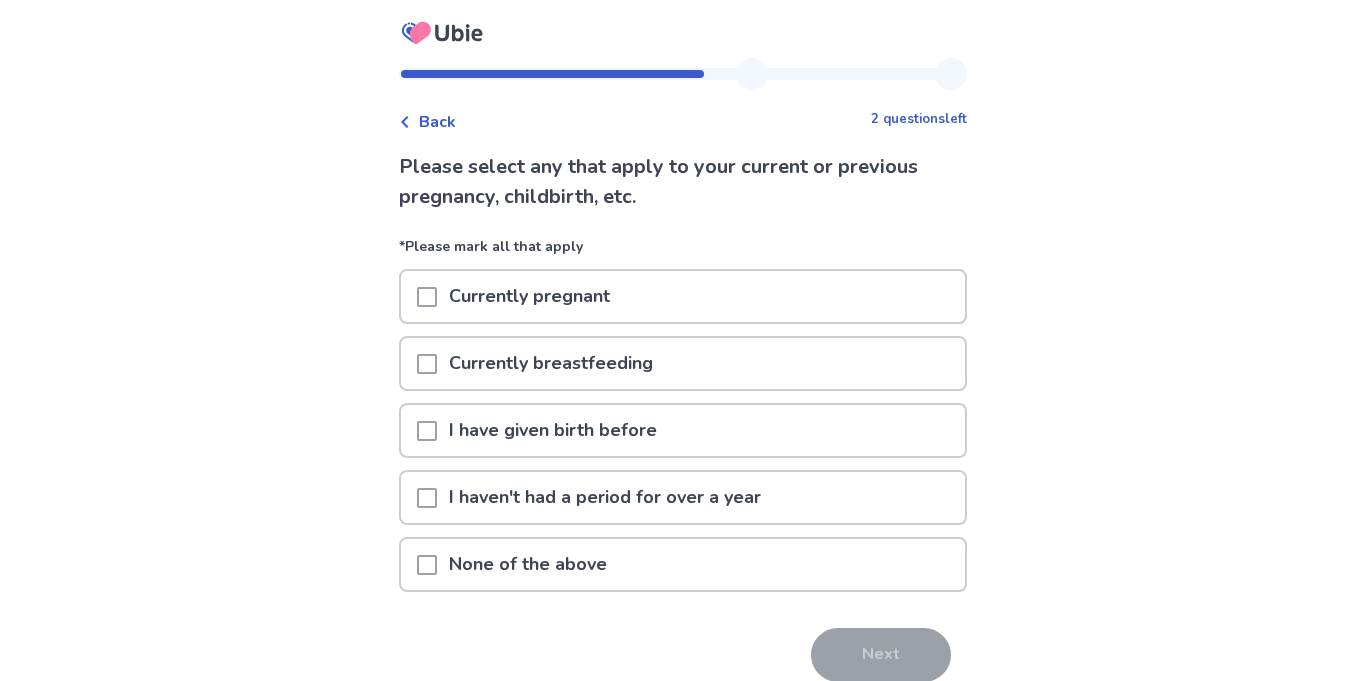 click on "None of the above" at bounding box center (528, 564) 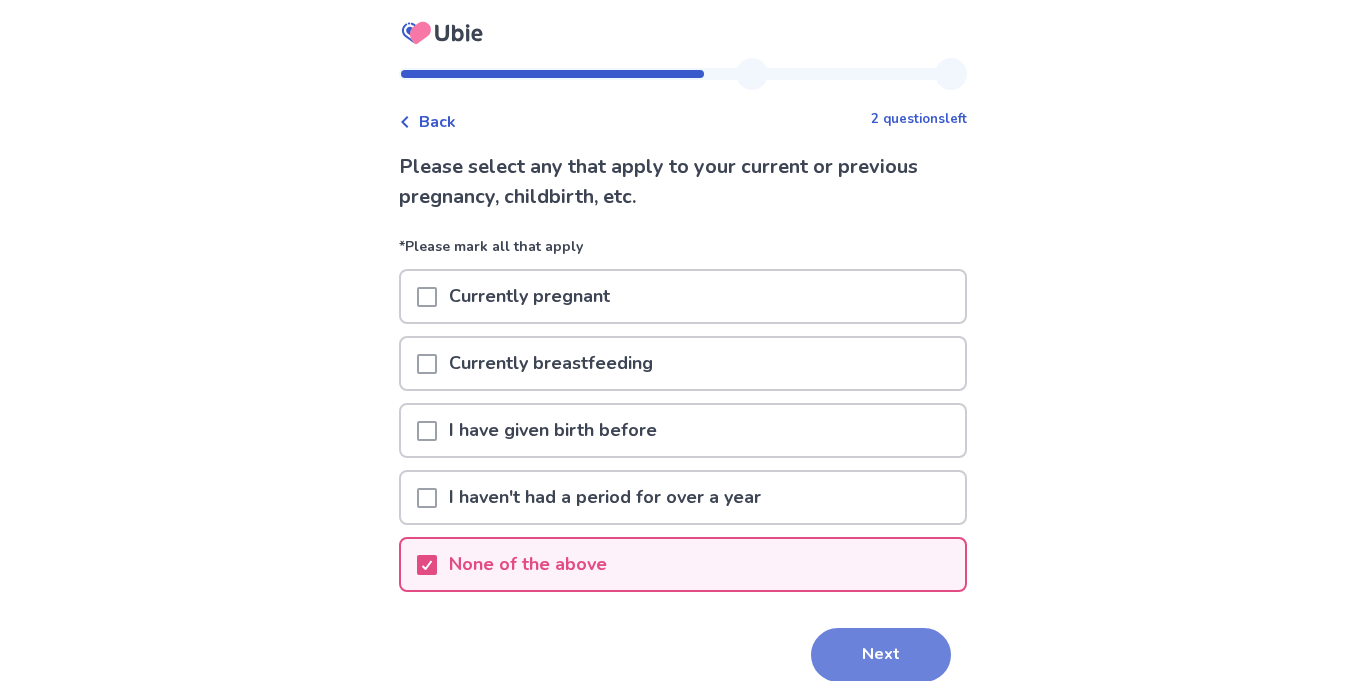 click on "Next" at bounding box center [881, 655] 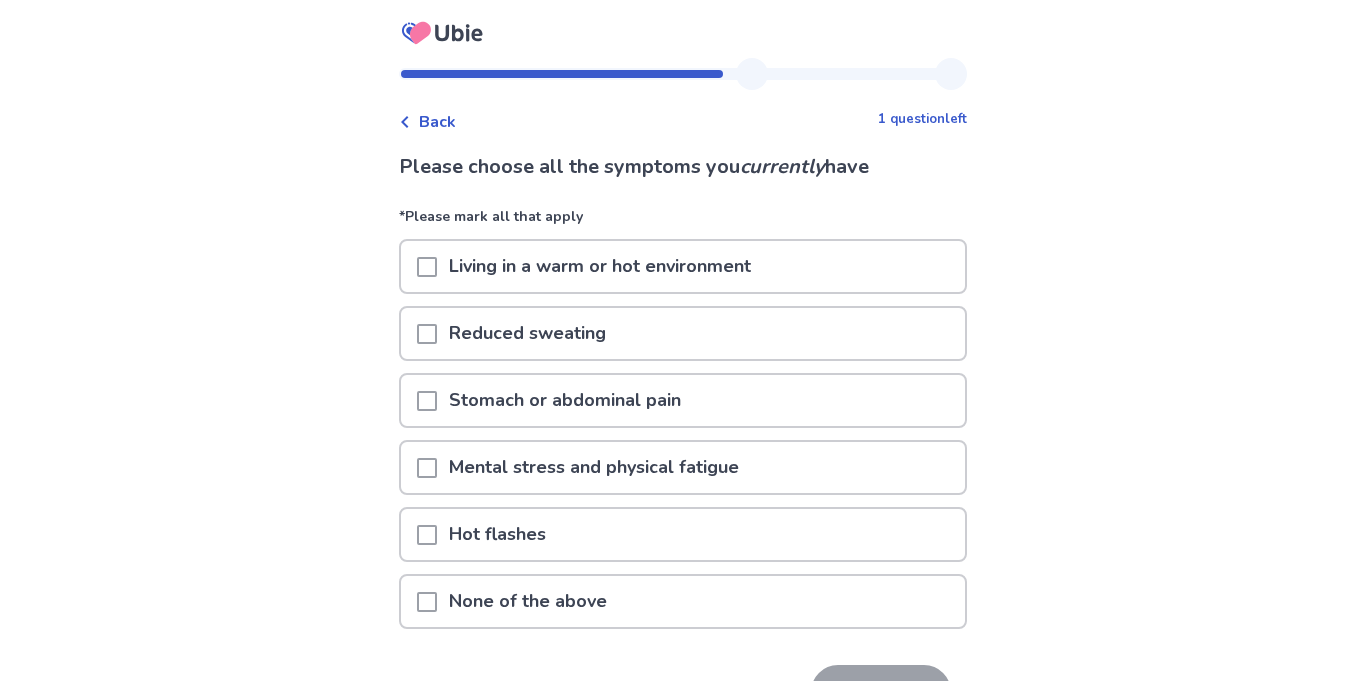 click on "Living in a warm or hot environment" at bounding box center (683, 266) 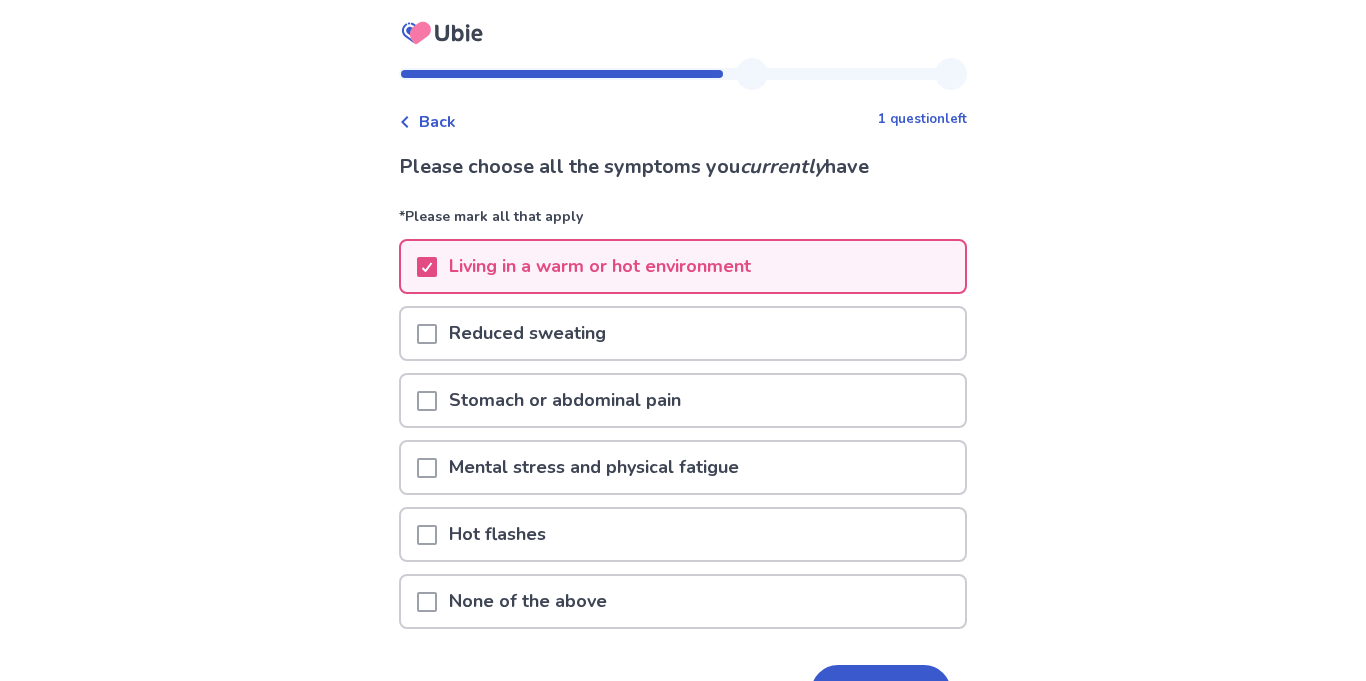 click on "Mental stress and physical fatigue" at bounding box center [594, 467] 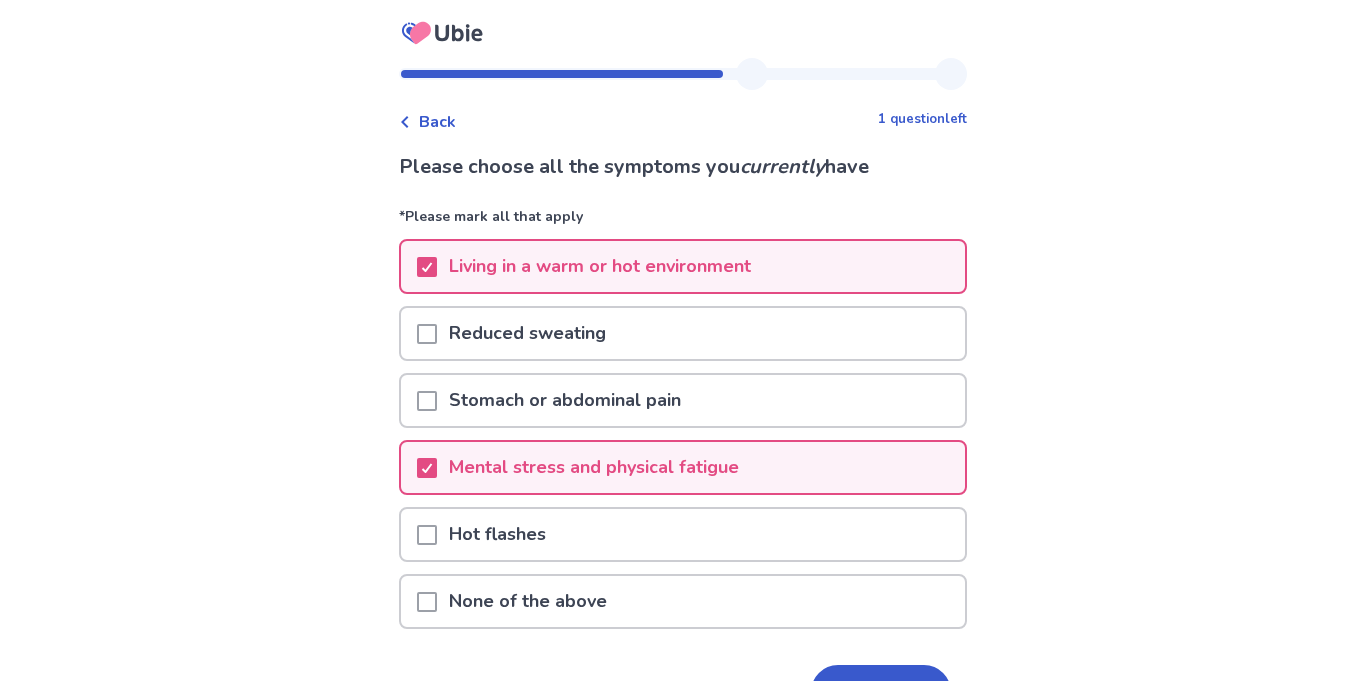 click on "Hot flashes" at bounding box center [683, 534] 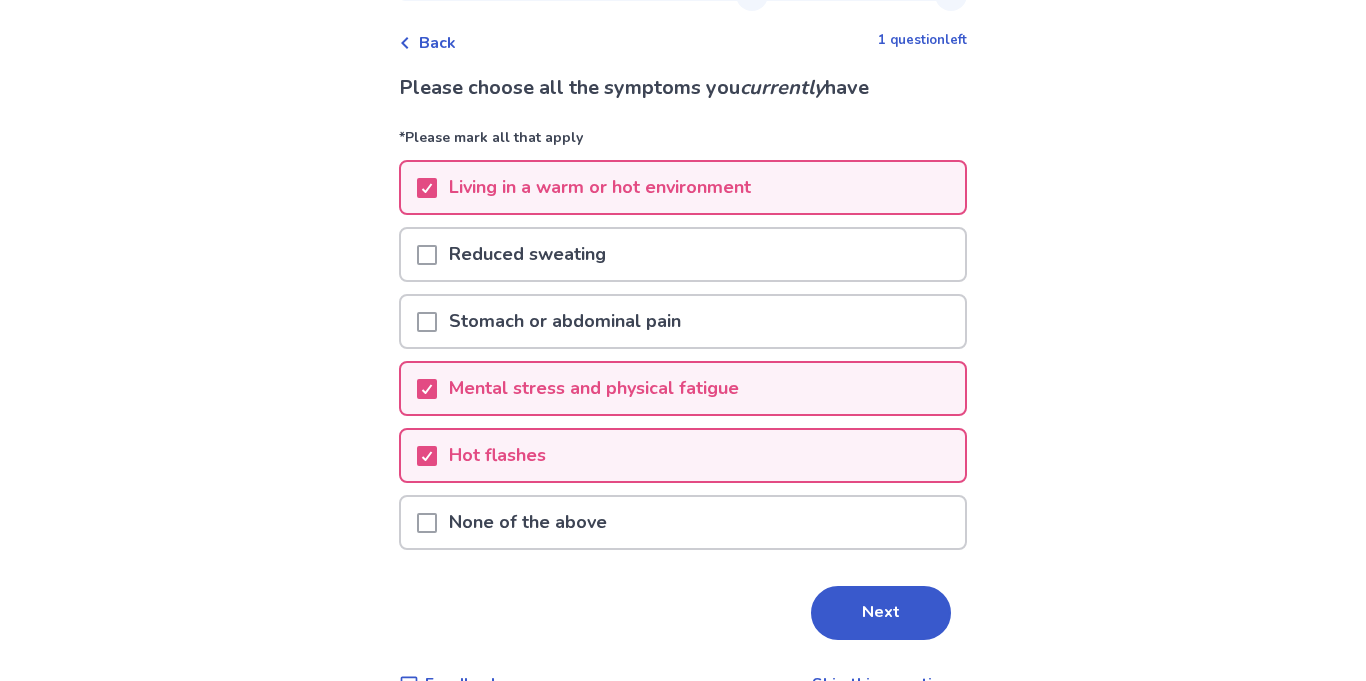 scroll, scrollTop: 80, scrollLeft: 0, axis: vertical 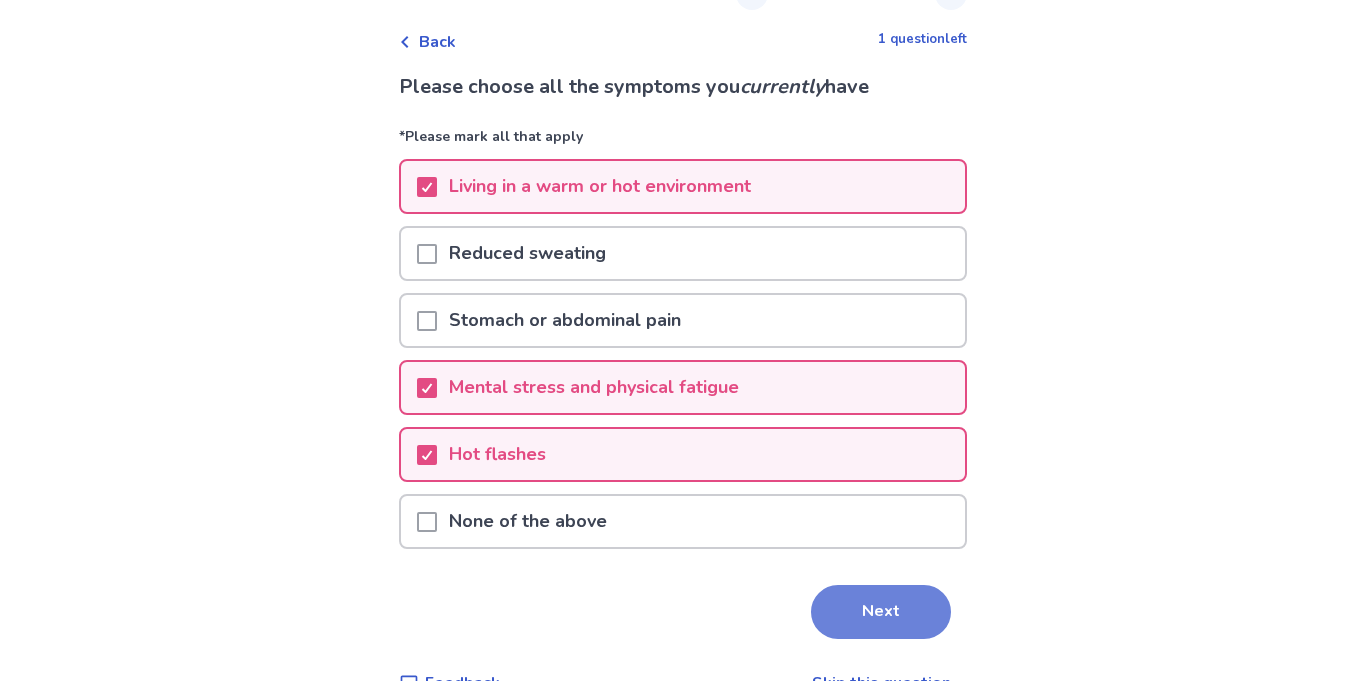 click on "Next" at bounding box center [881, 612] 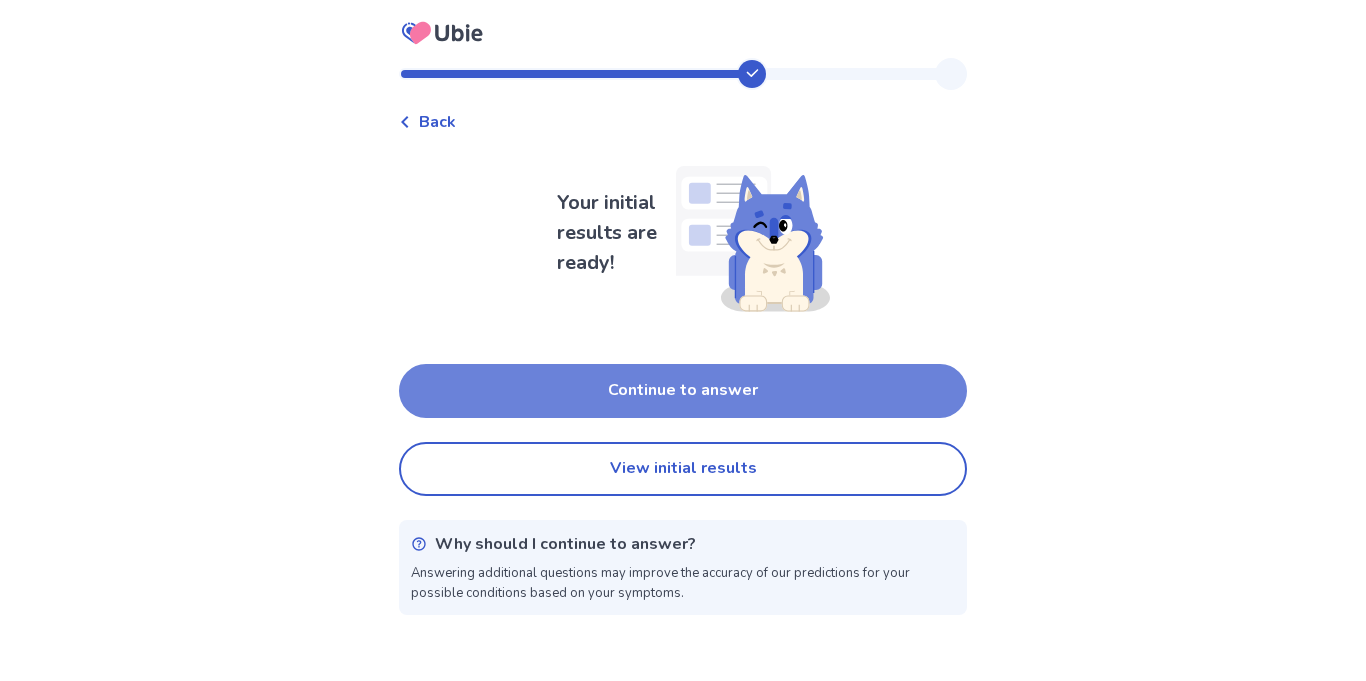 click on "Continue to answer" at bounding box center (683, 391) 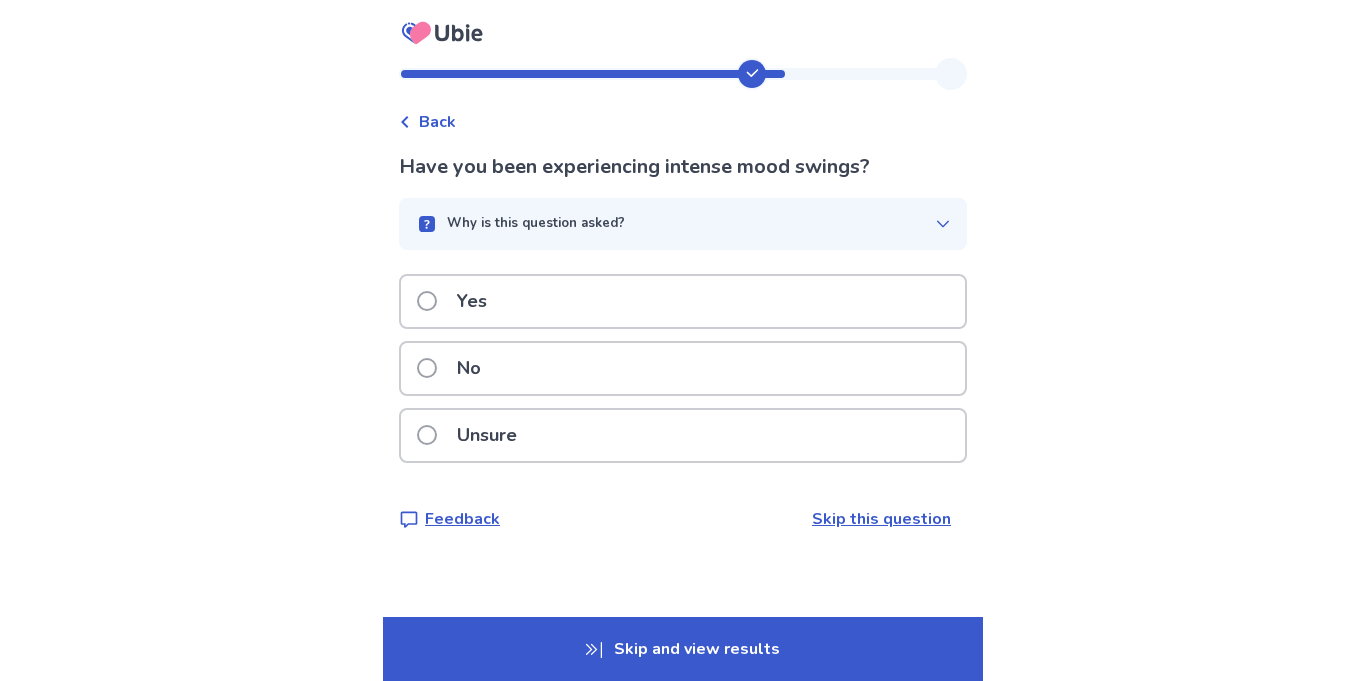 click on "Why is this question asked?" at bounding box center [683, 224] 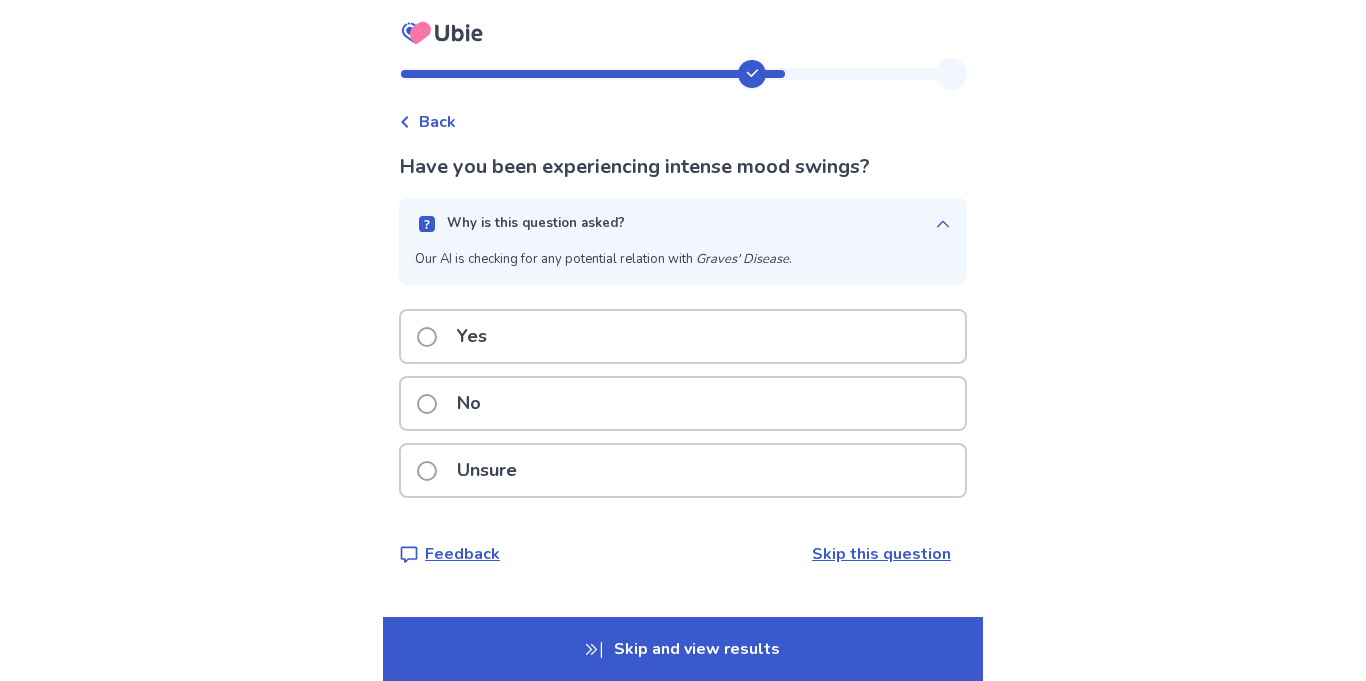 click on "Why is this question asked?" at bounding box center [683, 224] 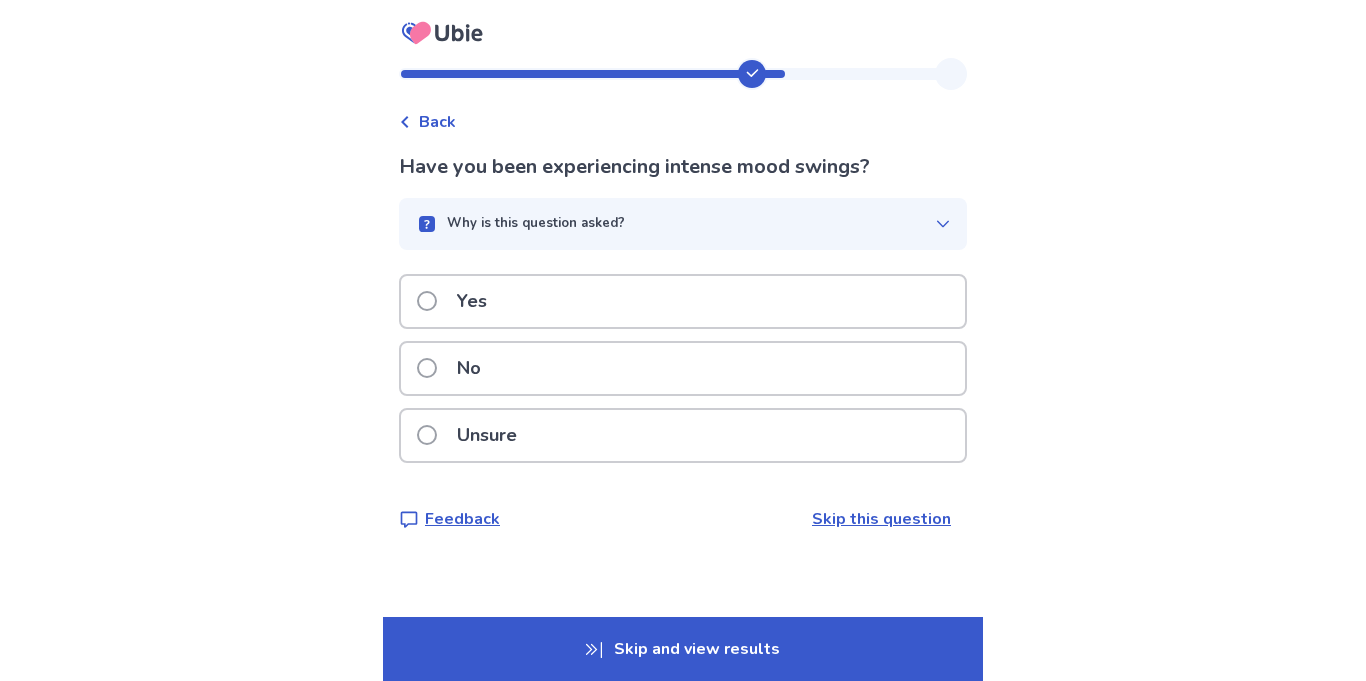 click on "Yes" at bounding box center (683, 301) 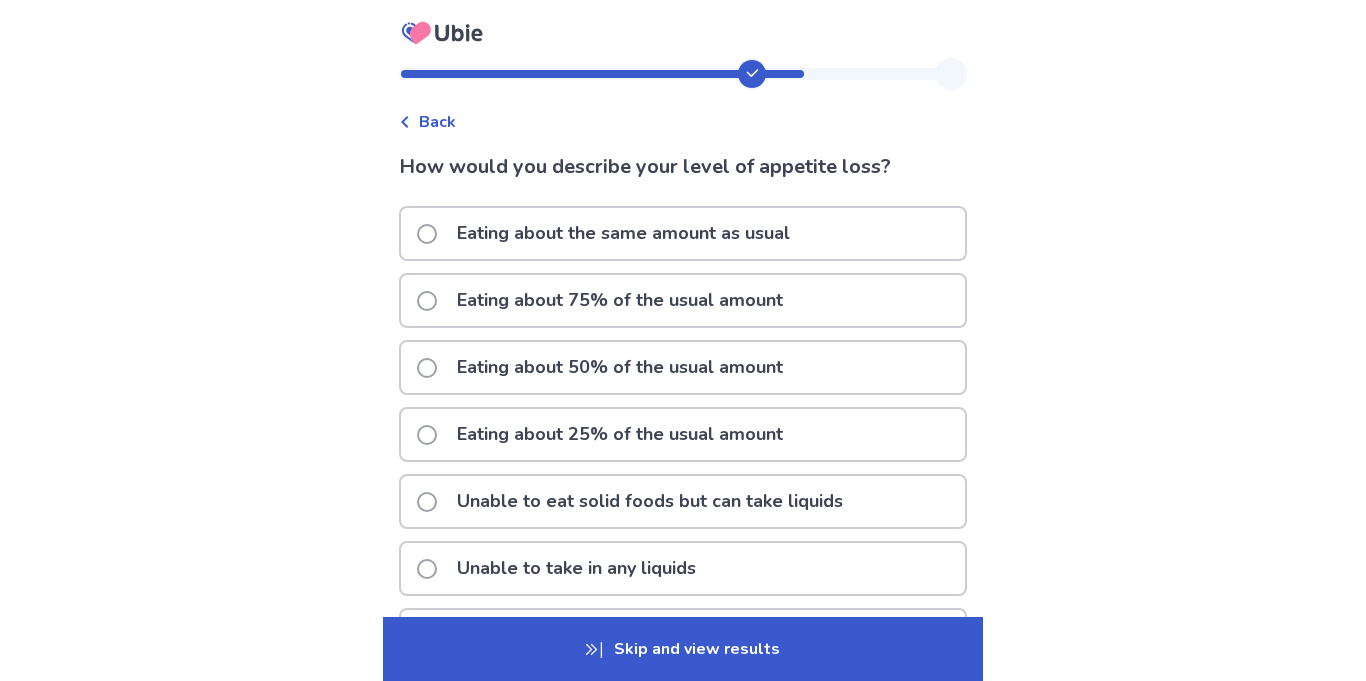 click on "Eating about 50% of the usual amount" at bounding box center [683, 367] 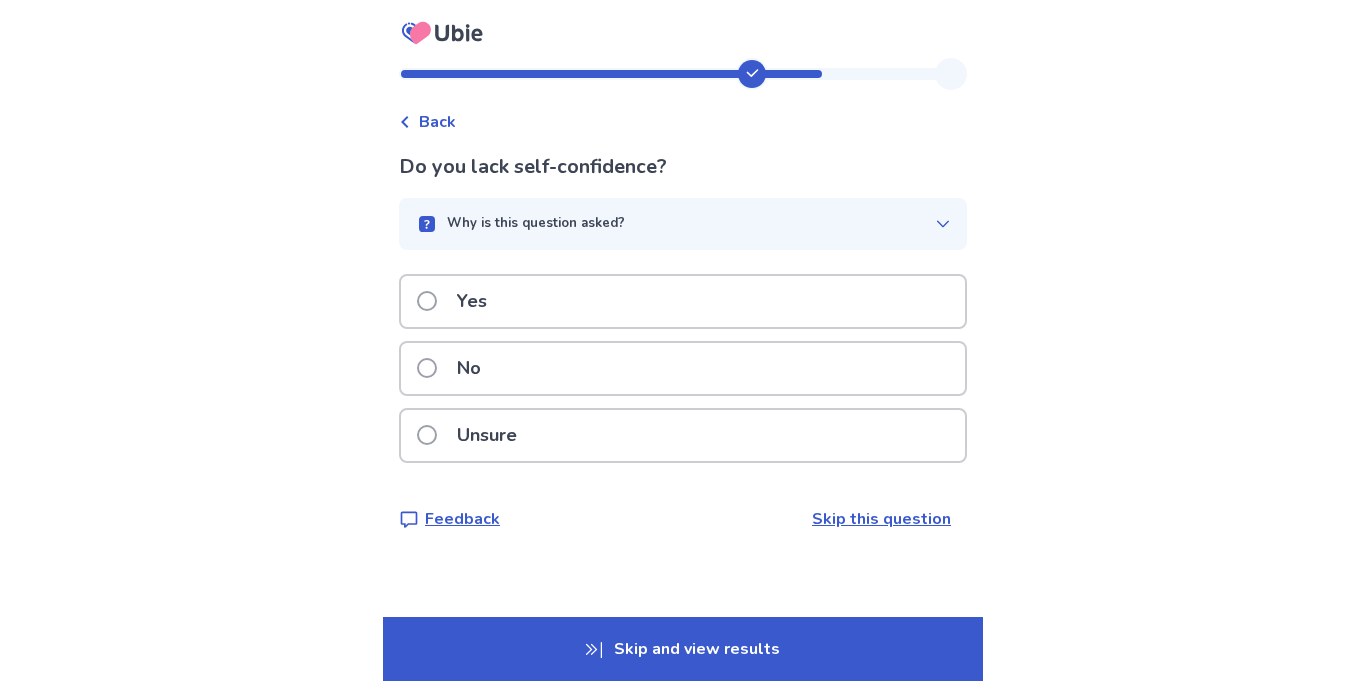 click on "Why is this question asked?" at bounding box center (683, 224) 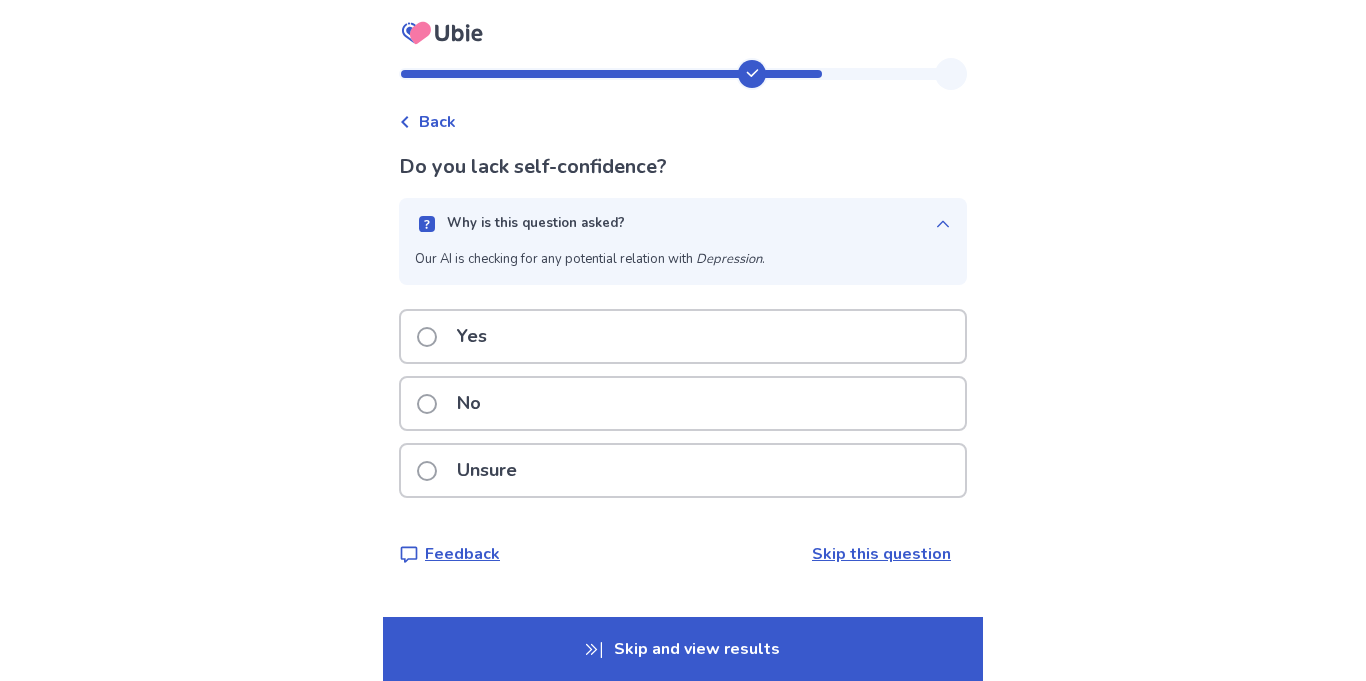 click on "Why is this question asked?" at bounding box center (683, 224) 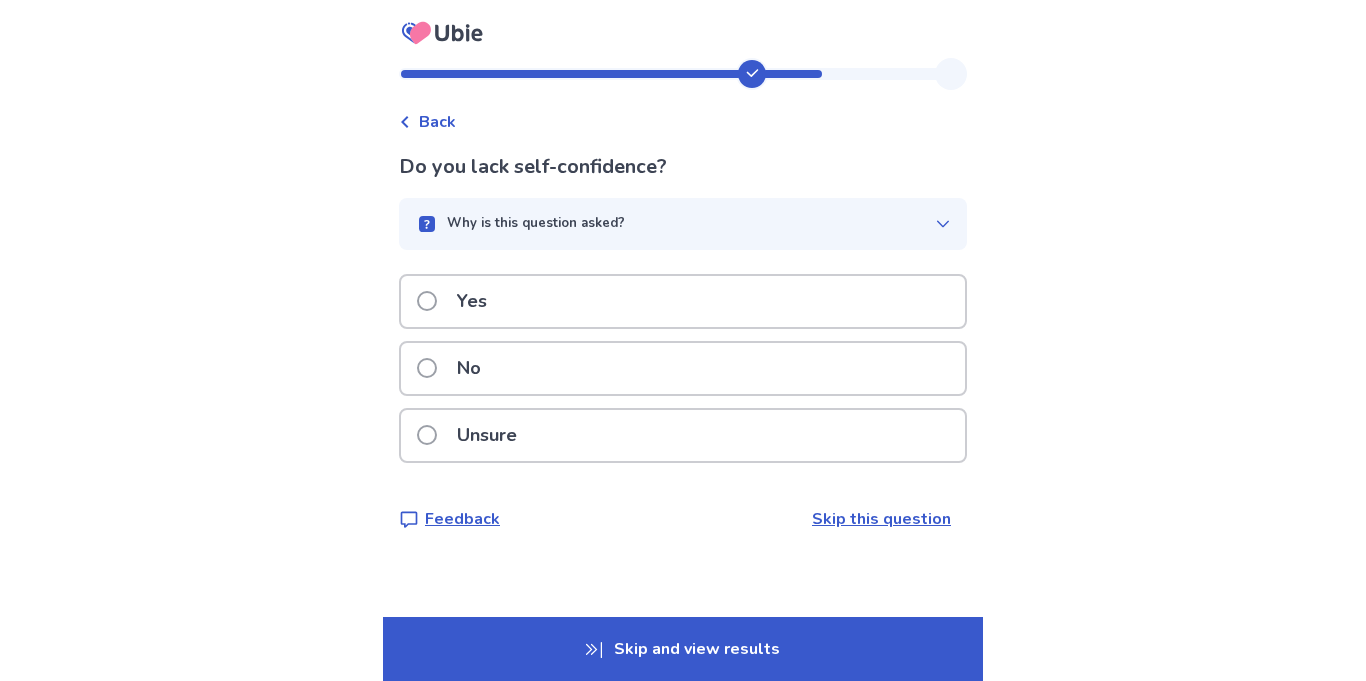 click on "Unsure" at bounding box center (683, 435) 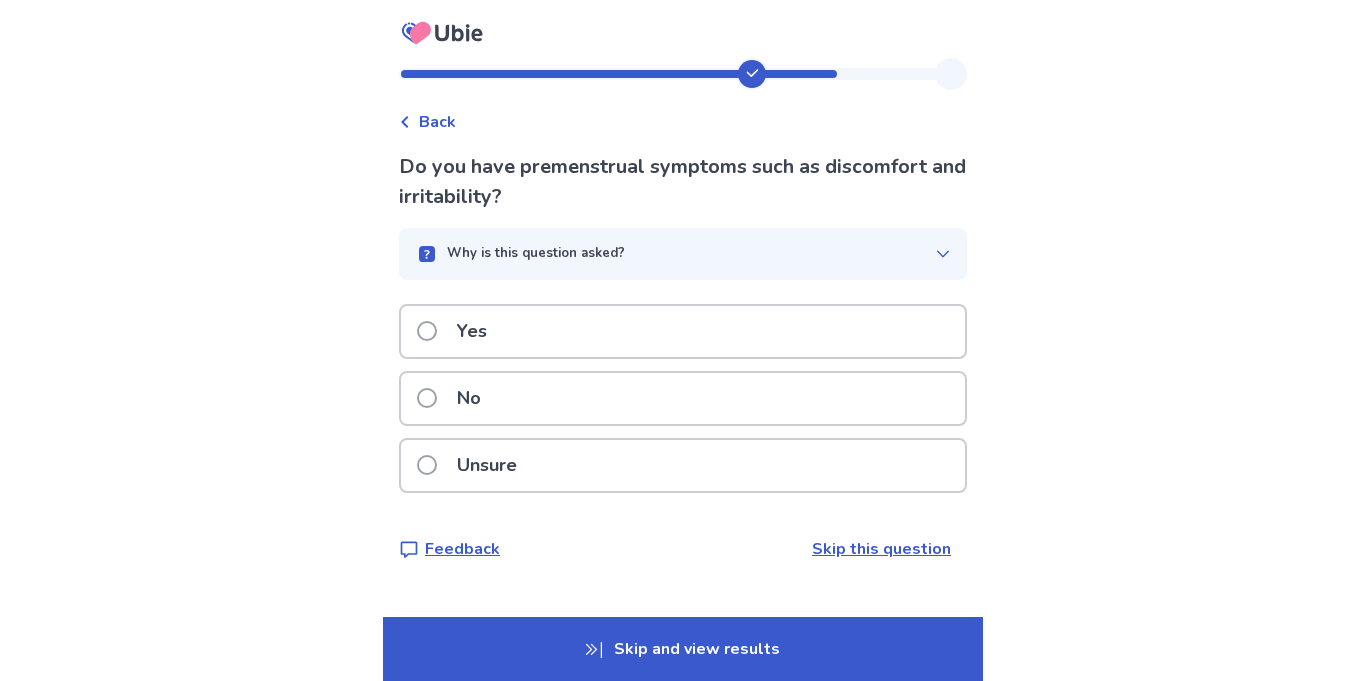 click on "Why is this question asked?" at bounding box center (683, 254) 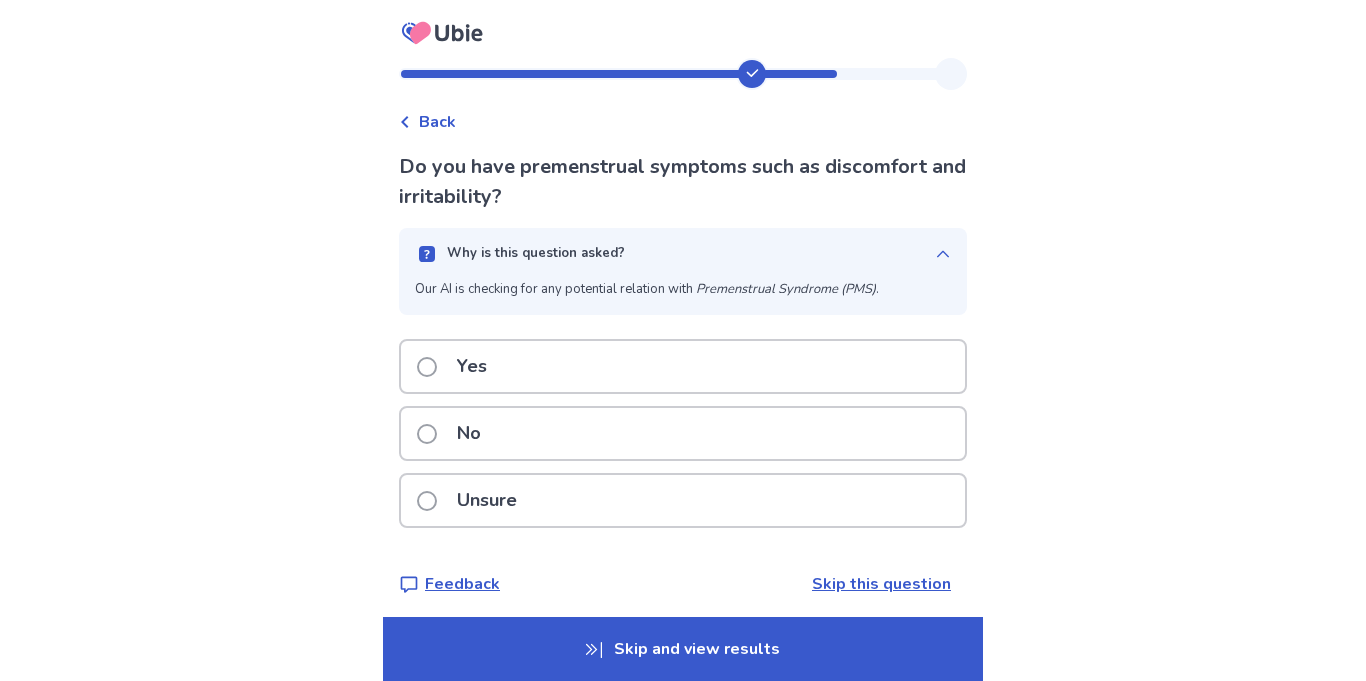 click on "Why is this question asked?" at bounding box center [683, 254] 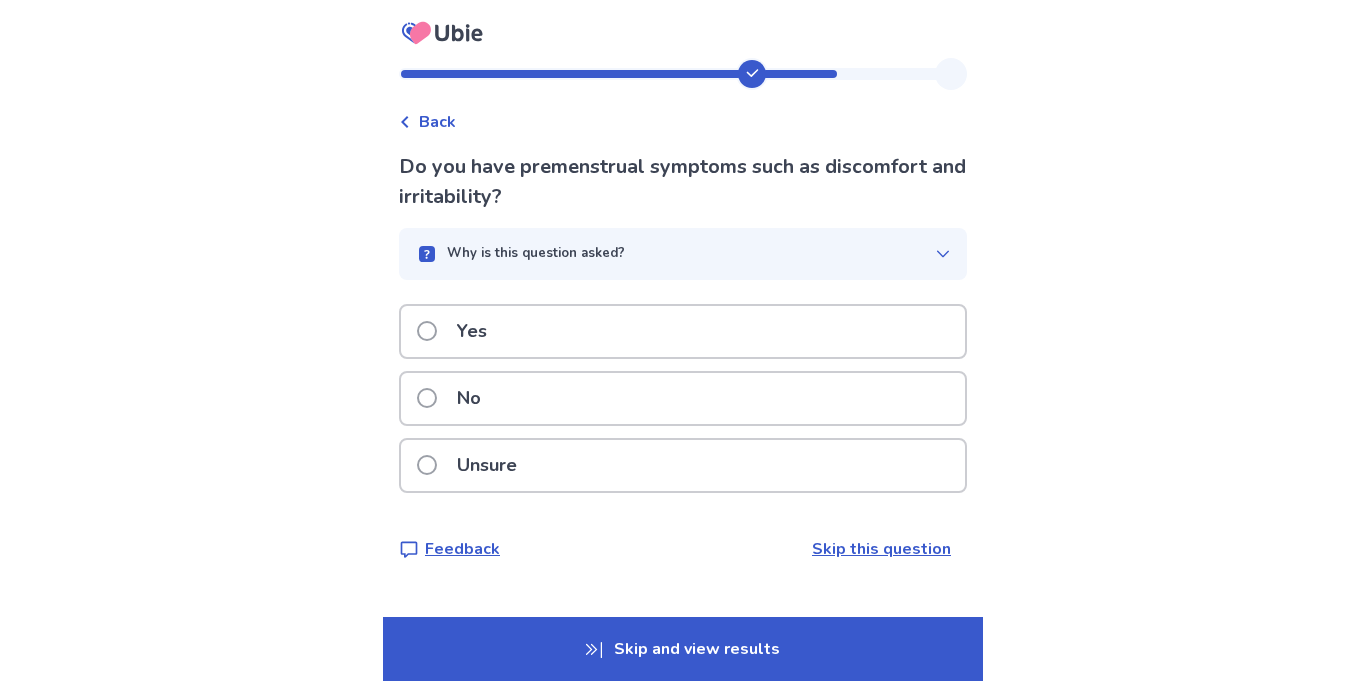 click on "No" at bounding box center [683, 398] 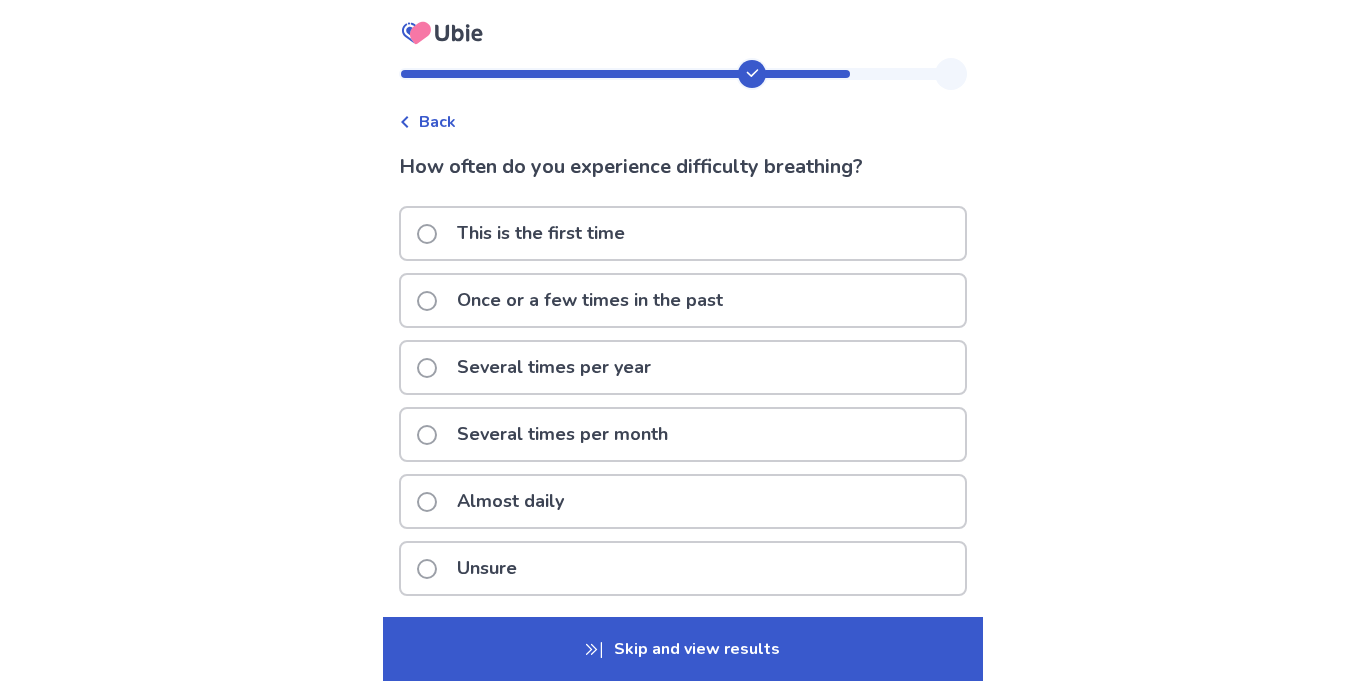 click on "Once or a few times in the past" at bounding box center [683, 300] 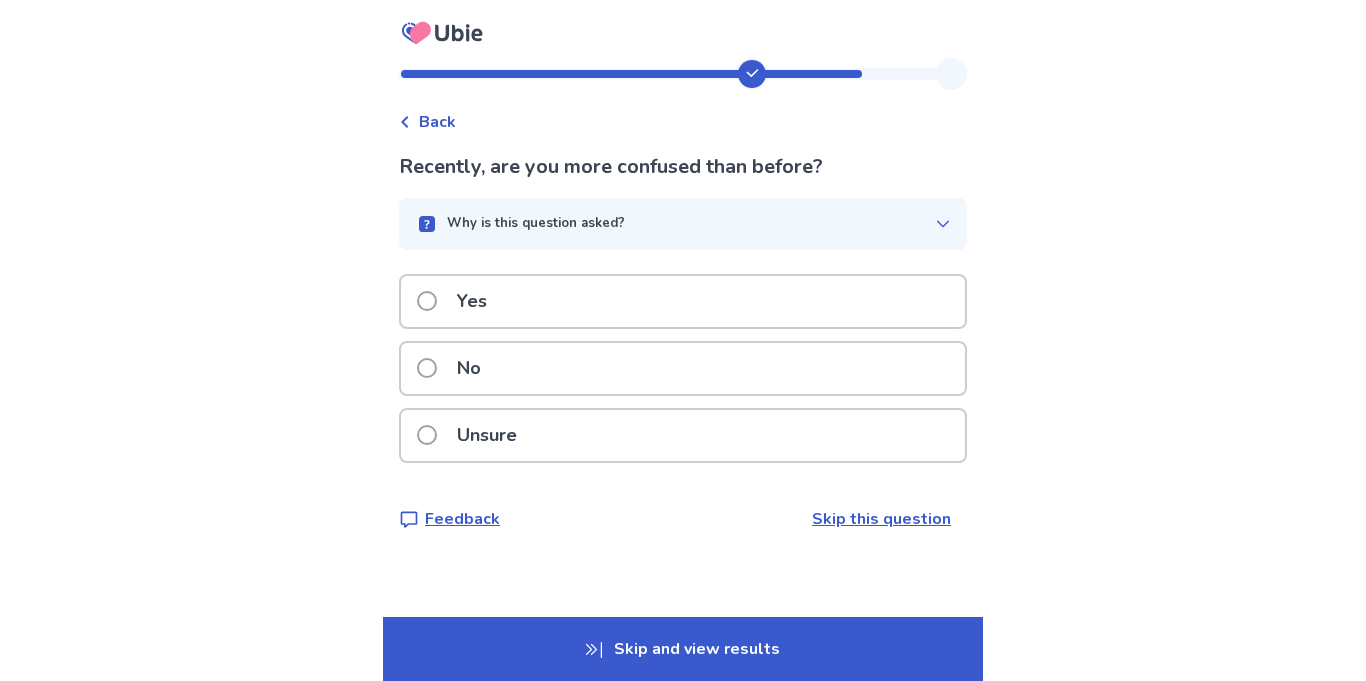 click on "Why is this question asked?" at bounding box center [683, 224] 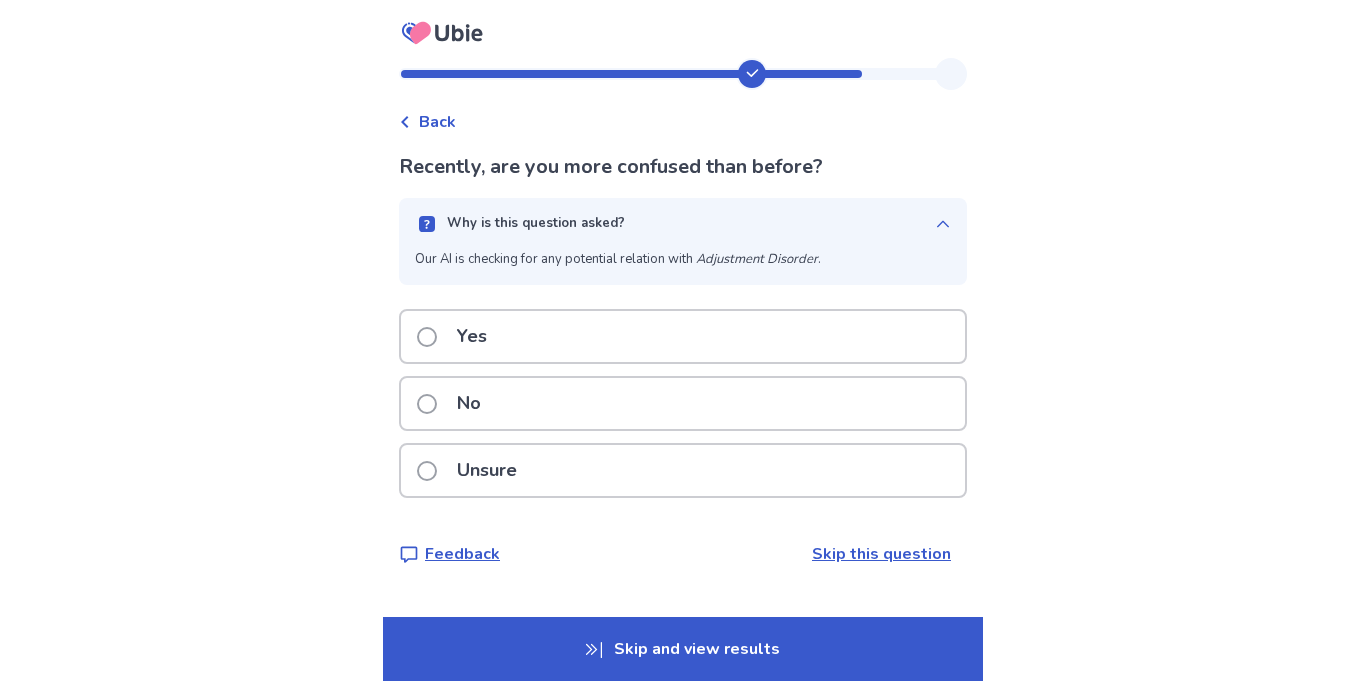 click on "Why is this question asked?" at bounding box center (683, 224) 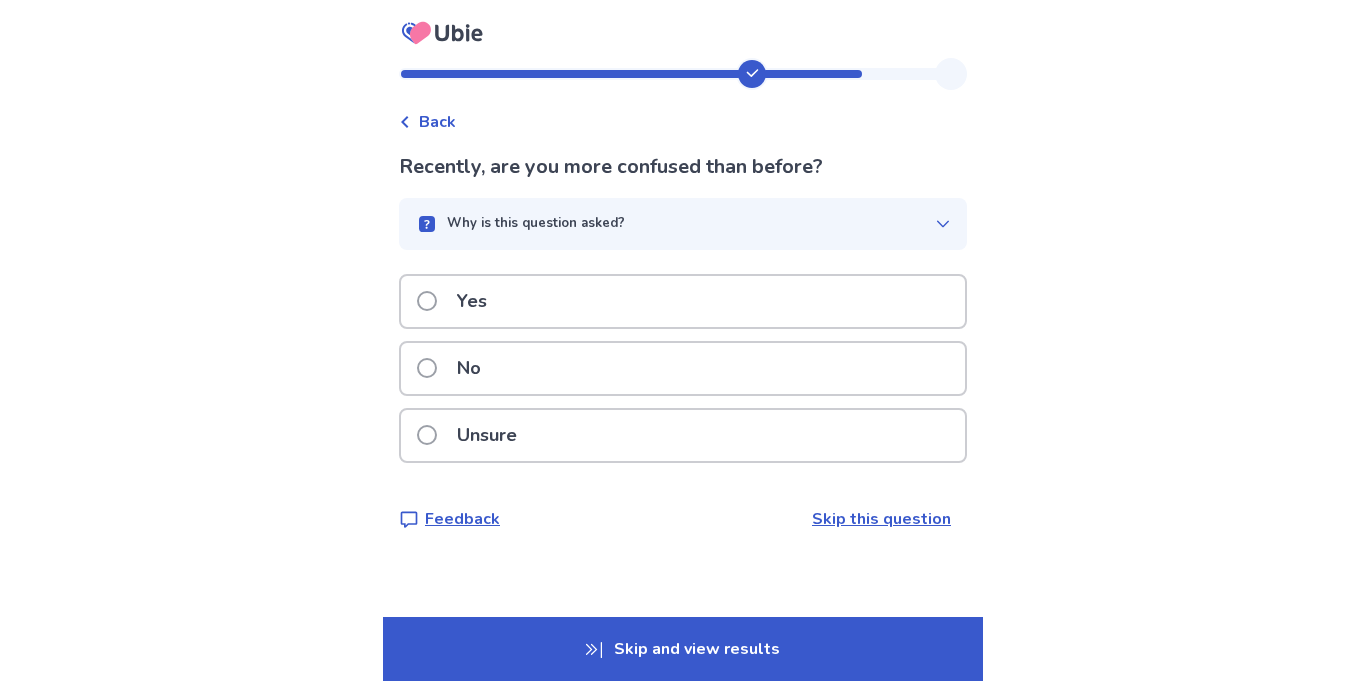 click on "No" at bounding box center (683, 368) 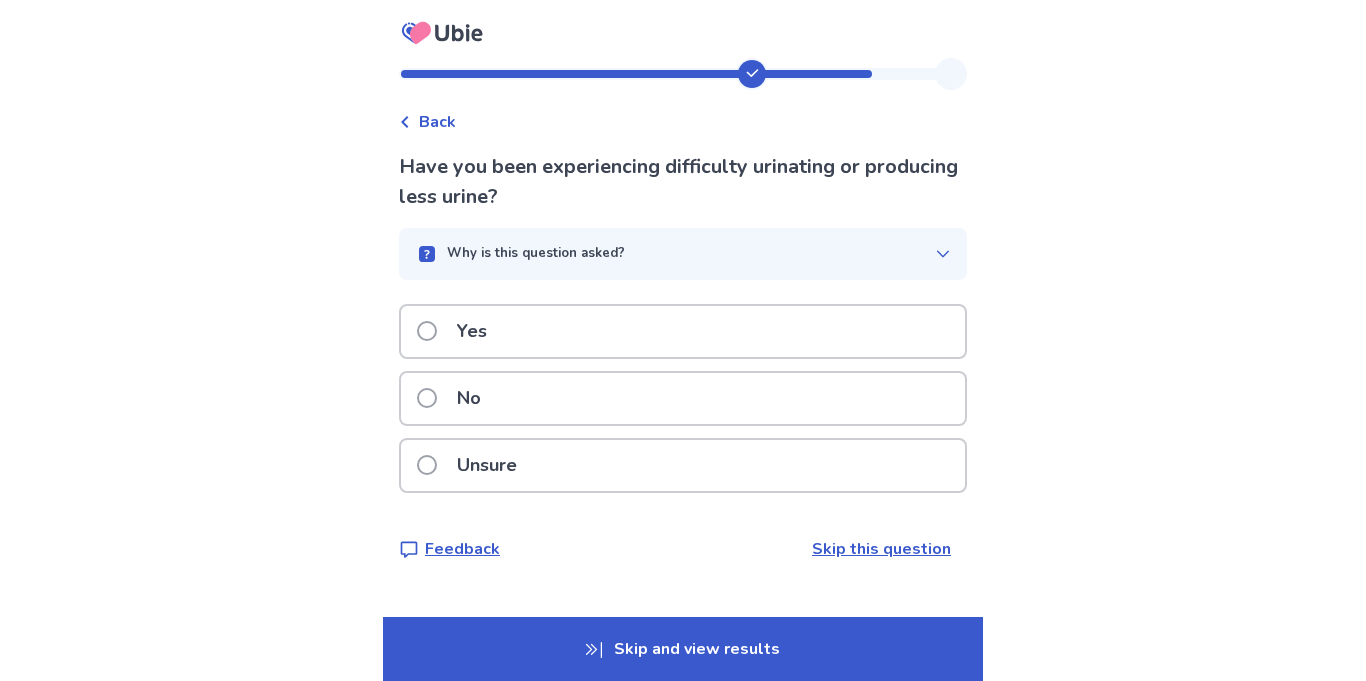 click on "Why is this question asked?" at bounding box center (683, 254) 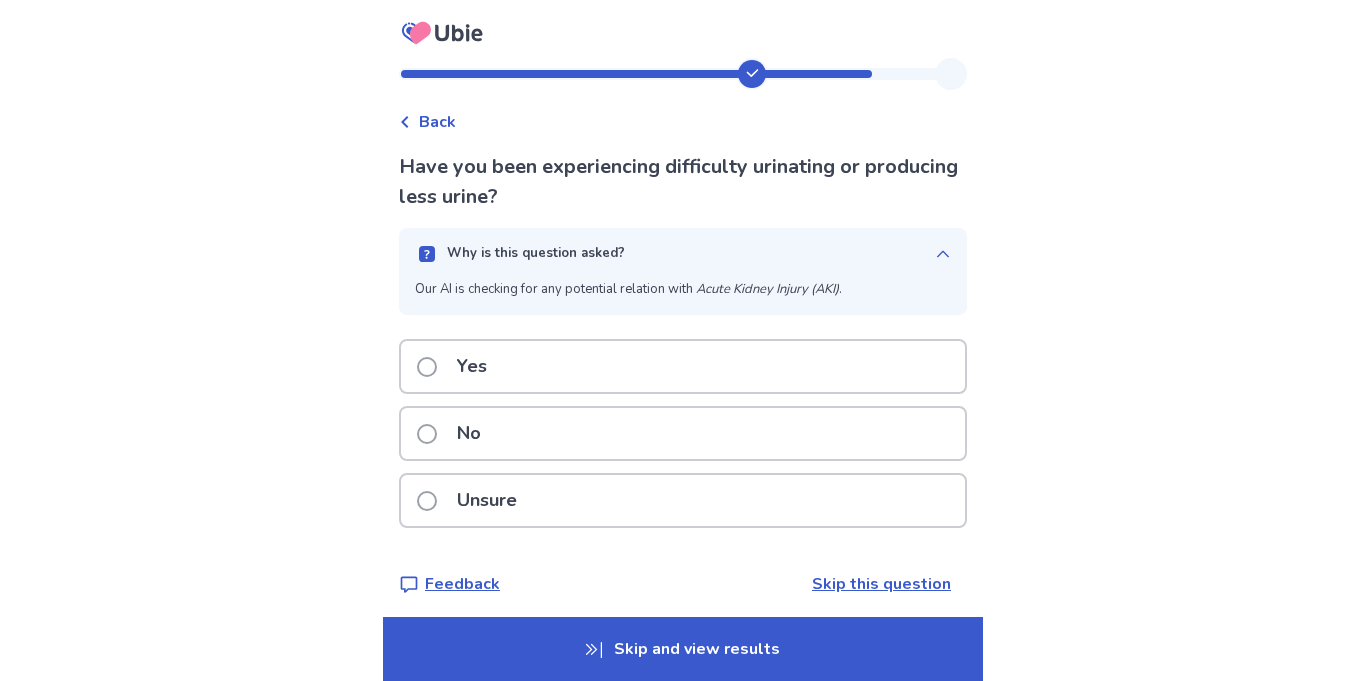 click on "Why is this question asked?" at bounding box center [683, 254] 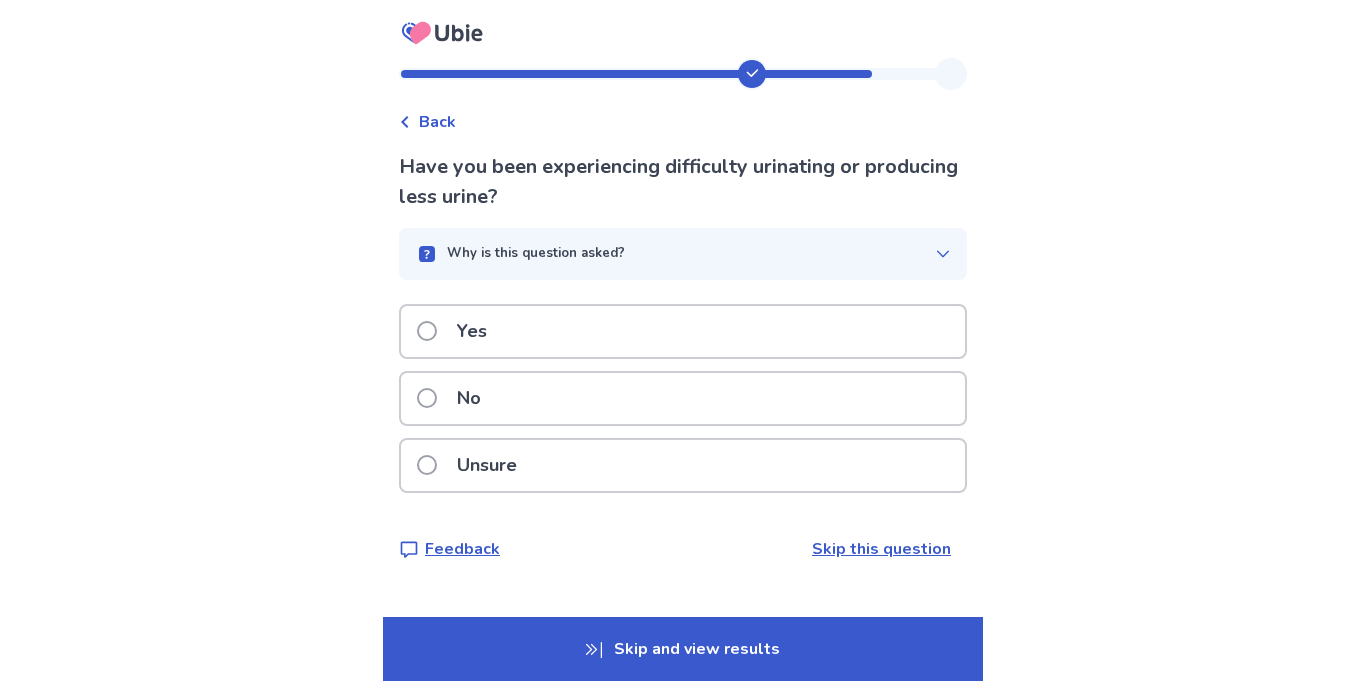 click on "No" at bounding box center [683, 398] 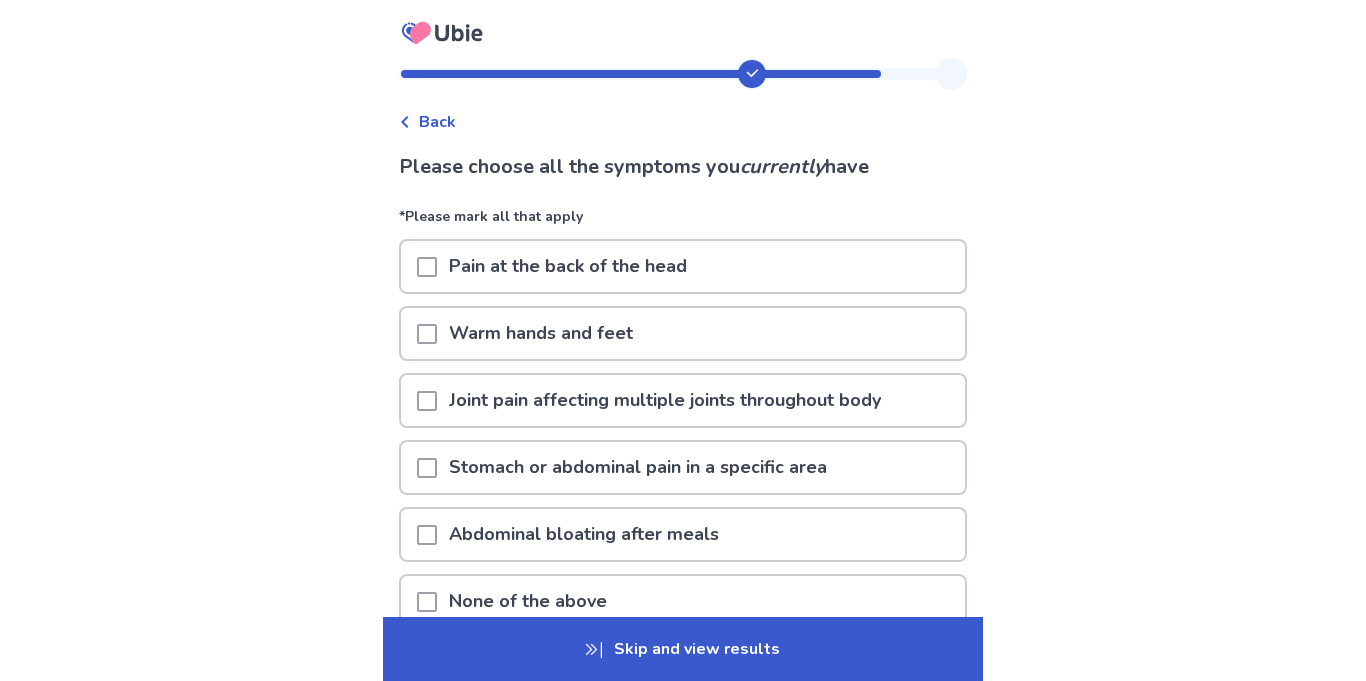 click on "Warm hands and feet" at bounding box center (683, 333) 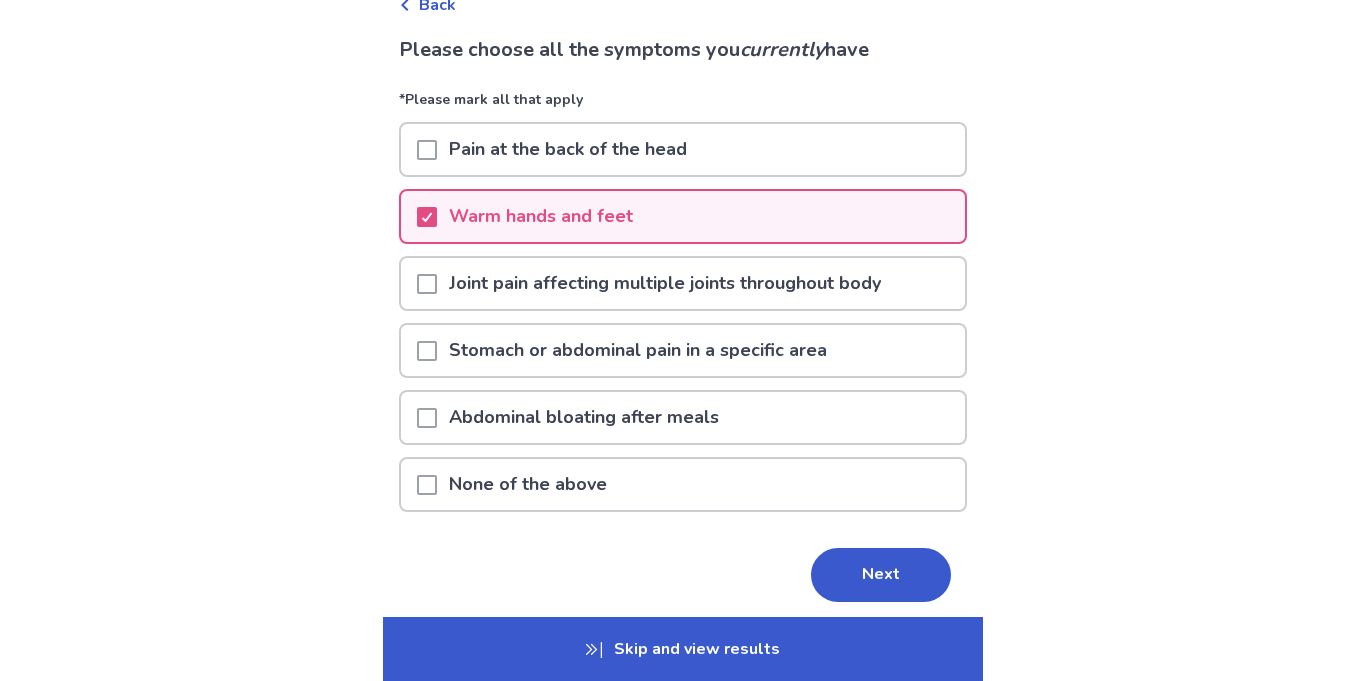 scroll, scrollTop: 120, scrollLeft: 0, axis: vertical 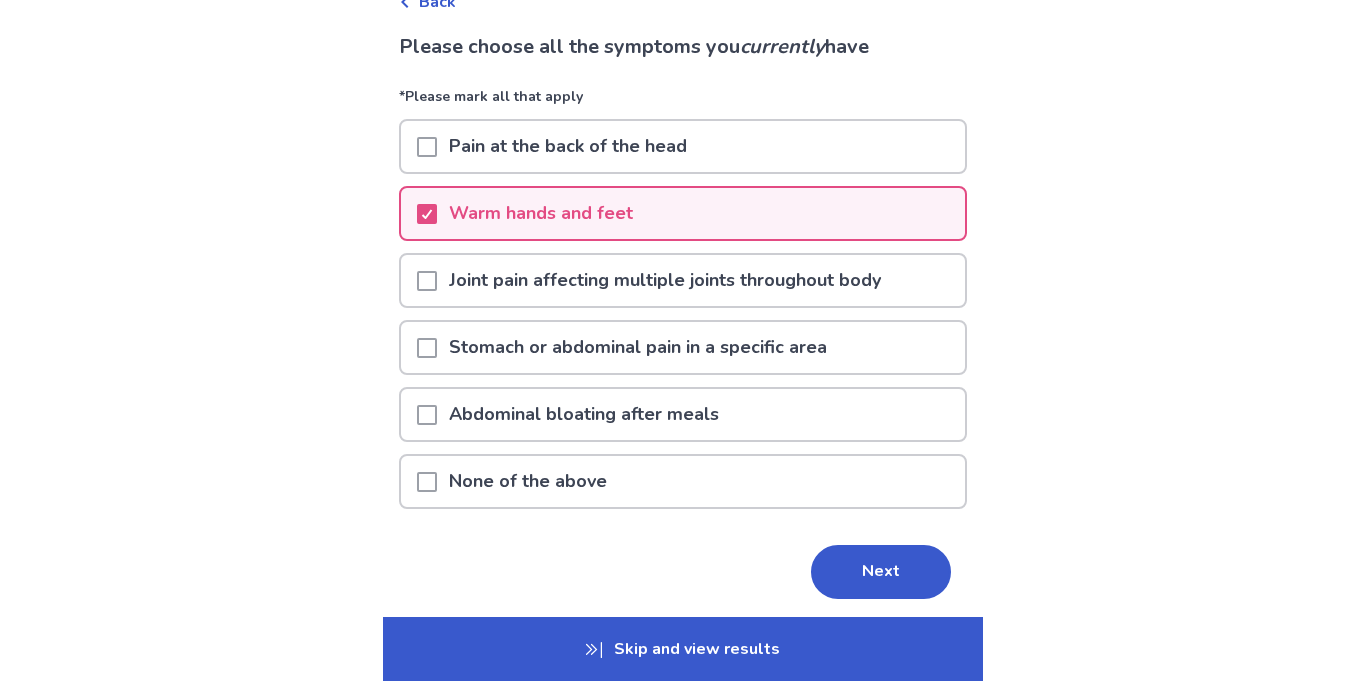 click on "Abdominal bloating after meals" at bounding box center [584, 414] 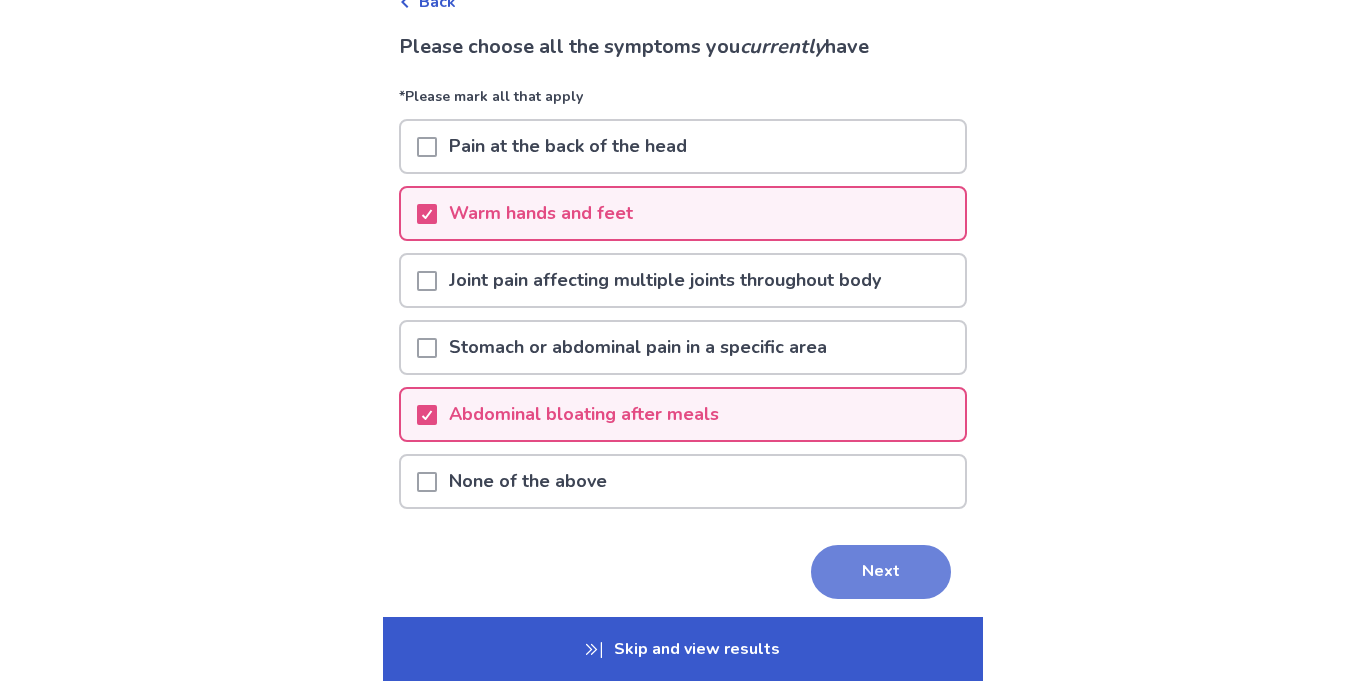 click on "Next" at bounding box center [881, 572] 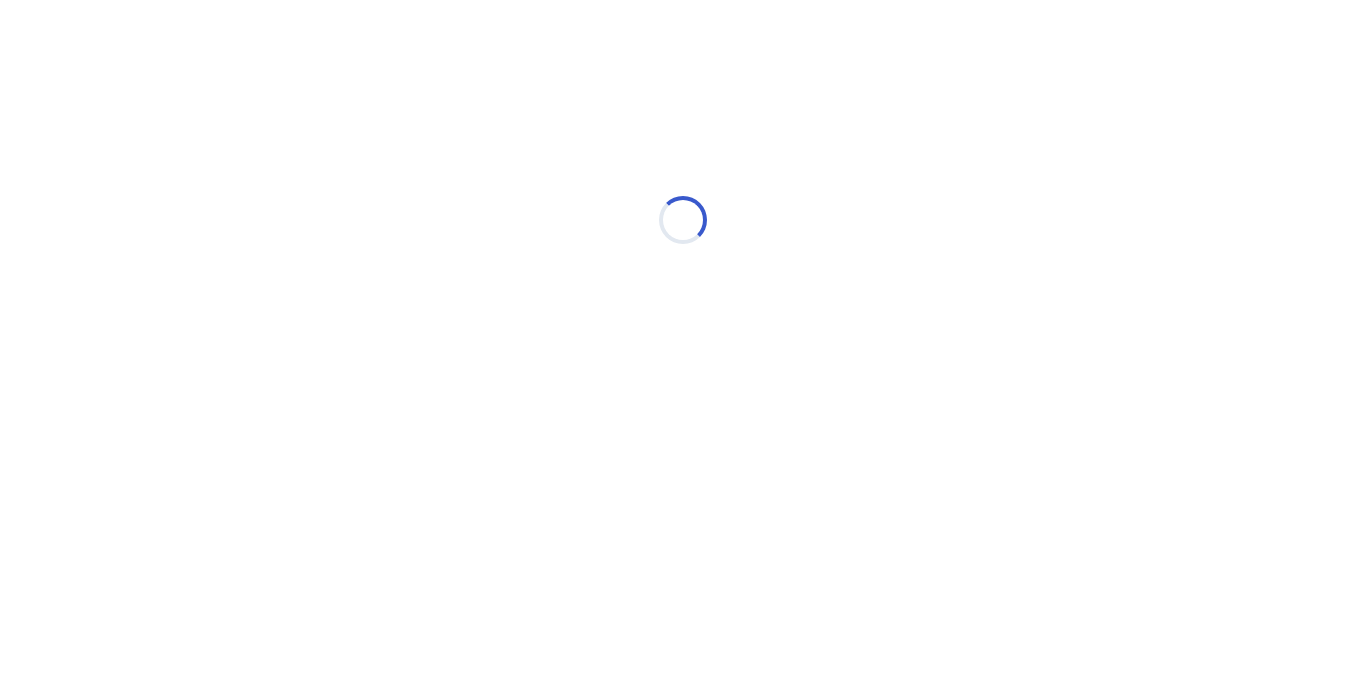 scroll, scrollTop: 0, scrollLeft: 0, axis: both 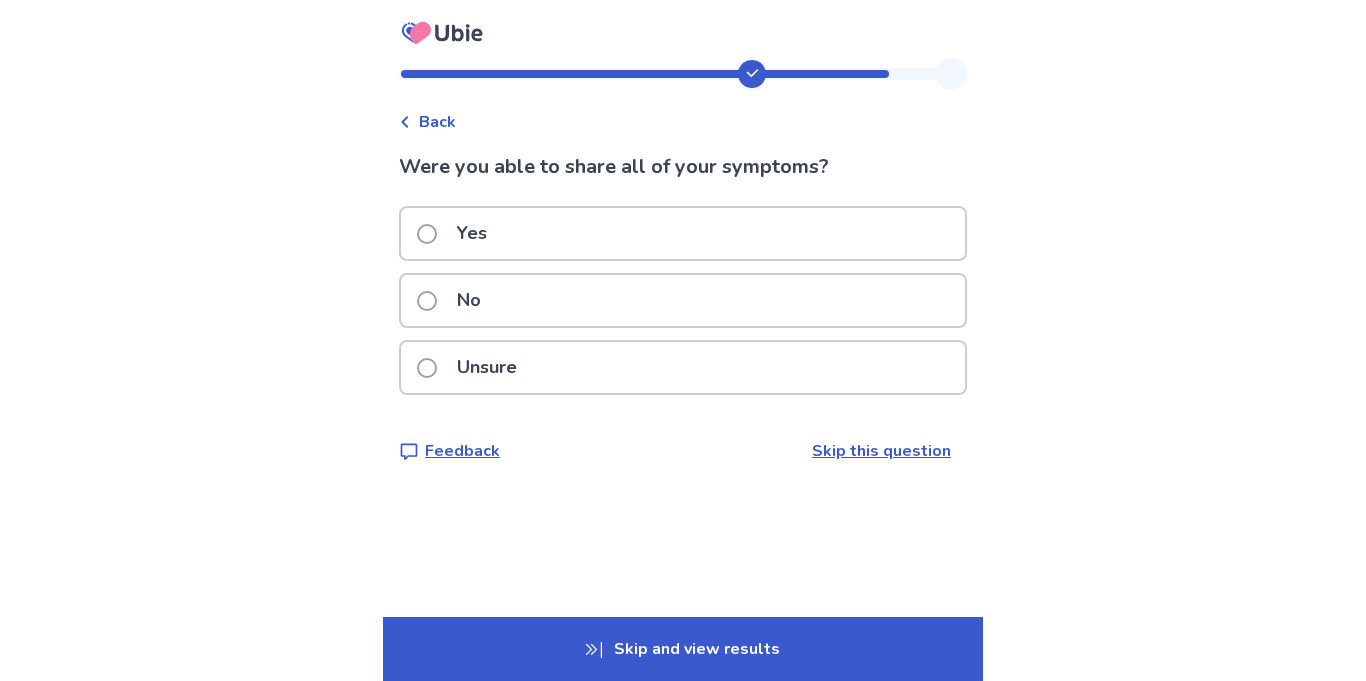 click on "Skip this question" at bounding box center (881, 451) 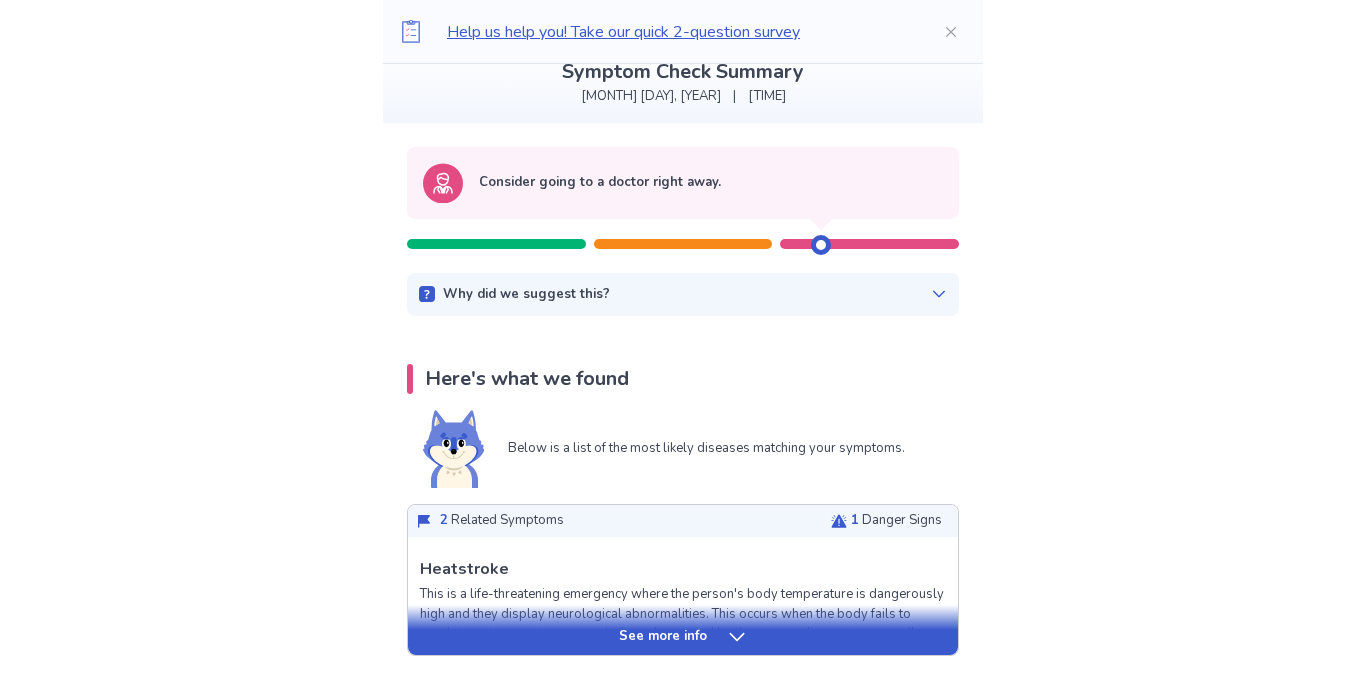 scroll, scrollTop: 0, scrollLeft: 0, axis: both 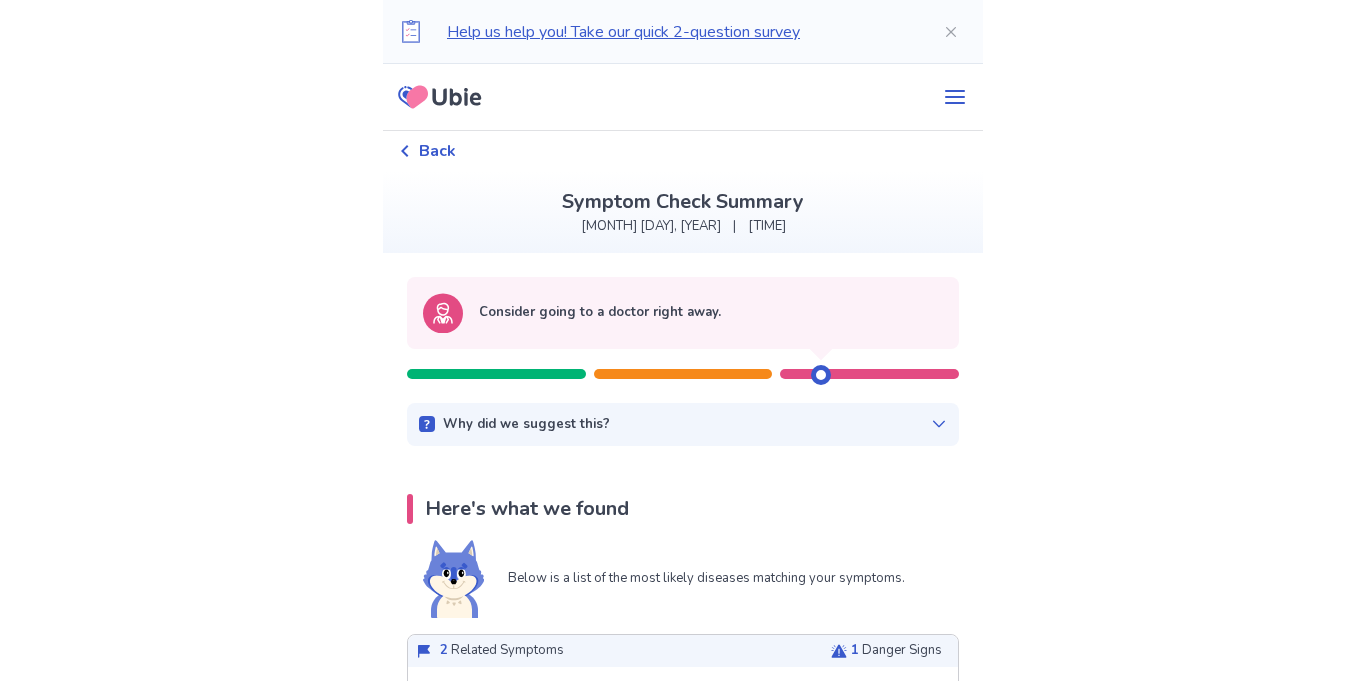 click at bounding box center (821, 375) 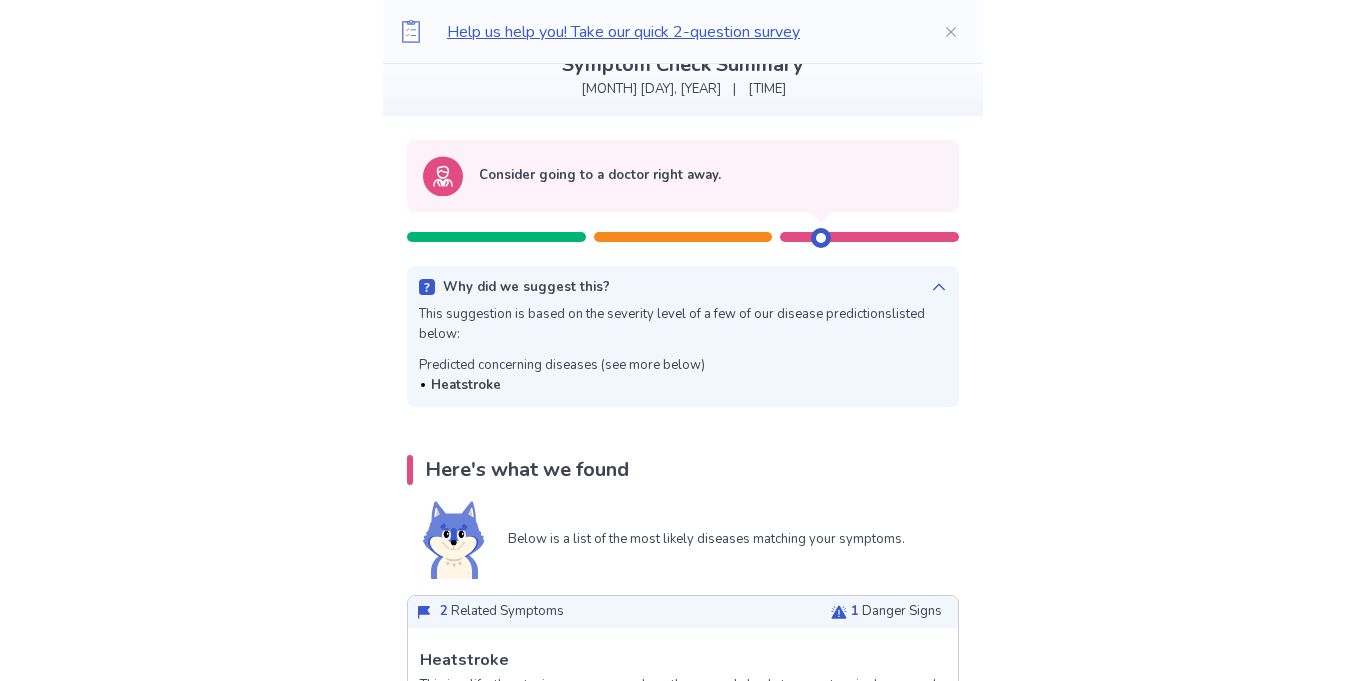 scroll, scrollTop: 120, scrollLeft: 0, axis: vertical 